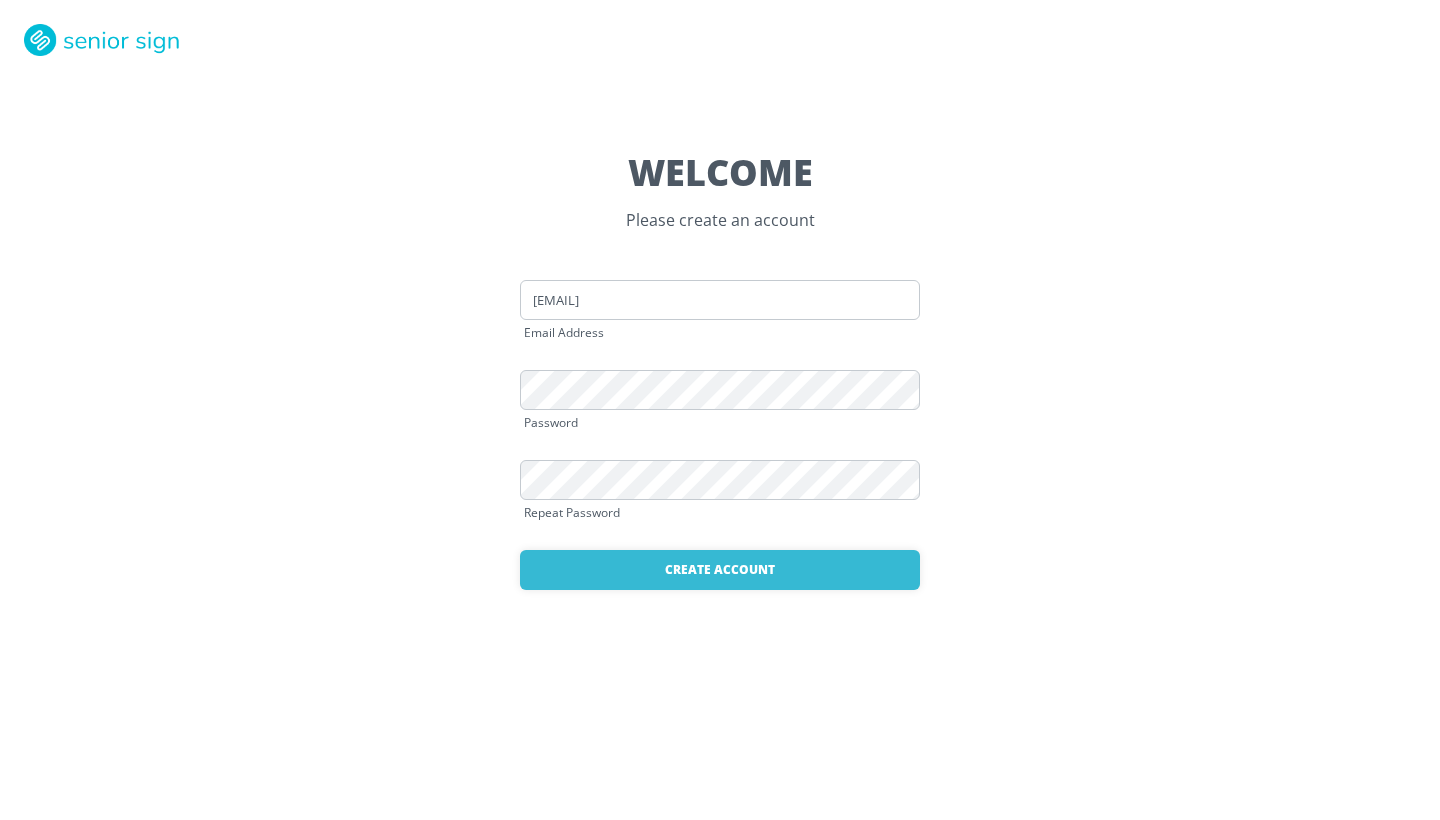 scroll, scrollTop: 0, scrollLeft: 0, axis: both 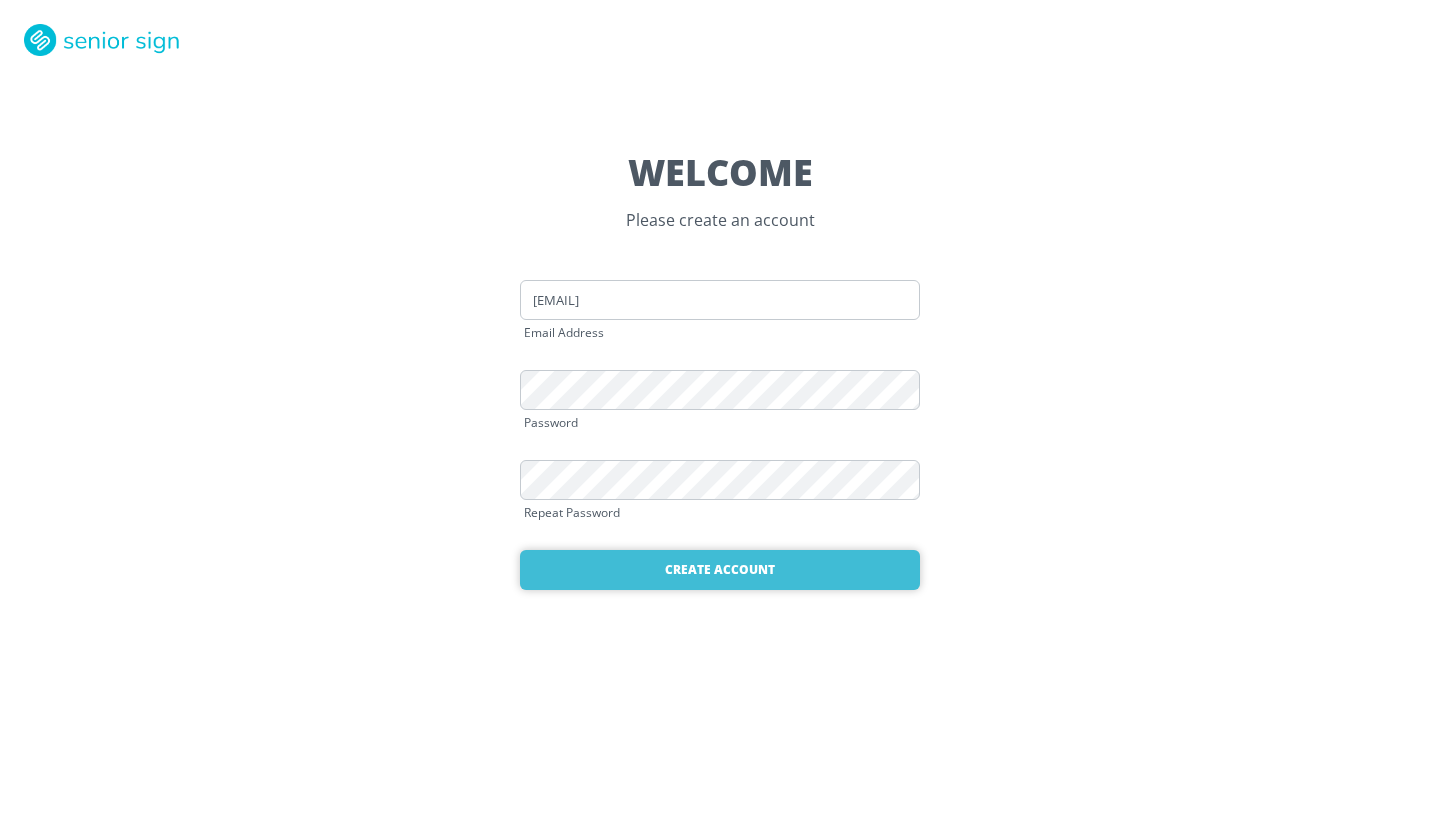 click on "Create Account" at bounding box center [720, 570] 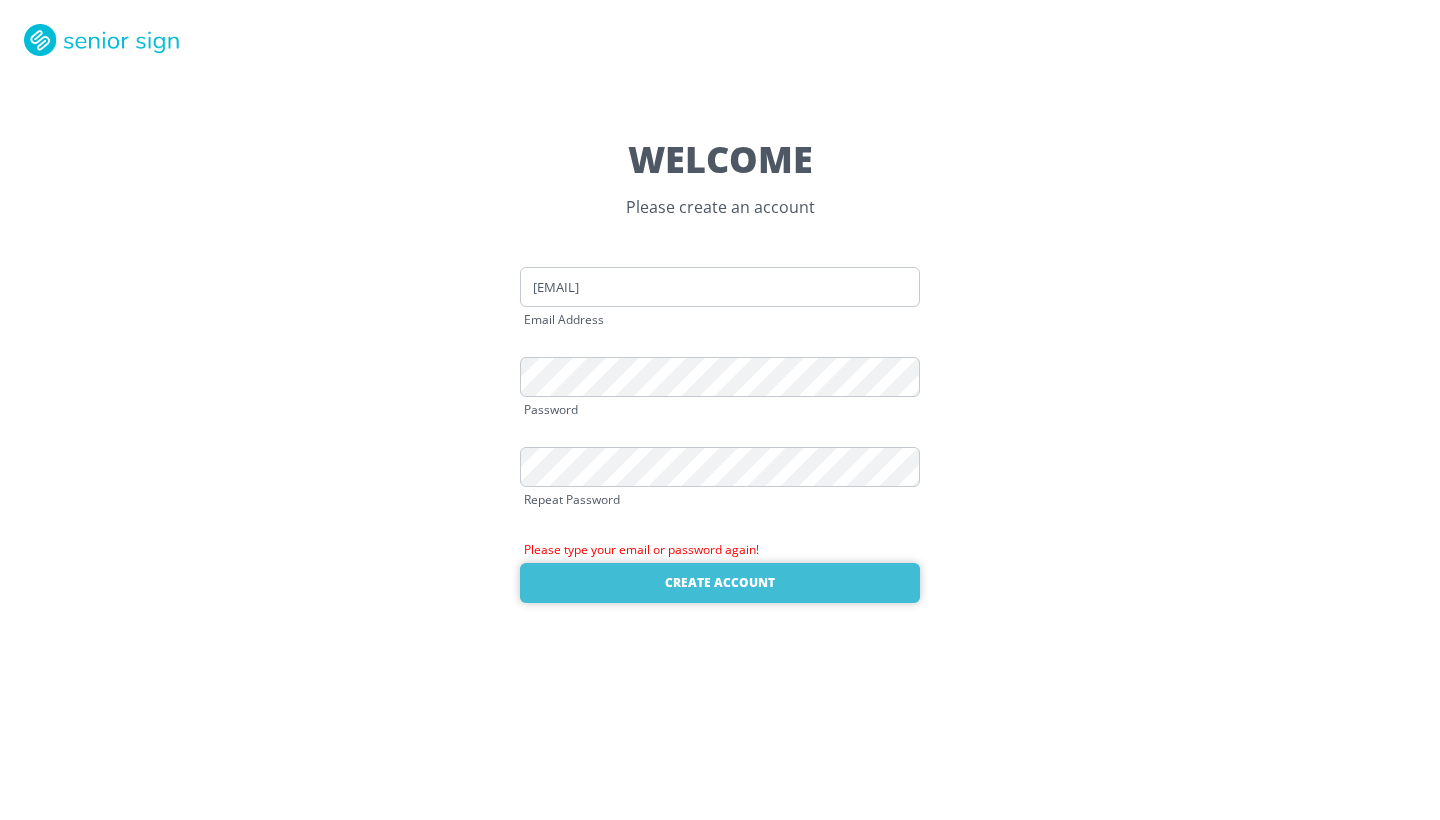 click on "Create Account" at bounding box center [720, 583] 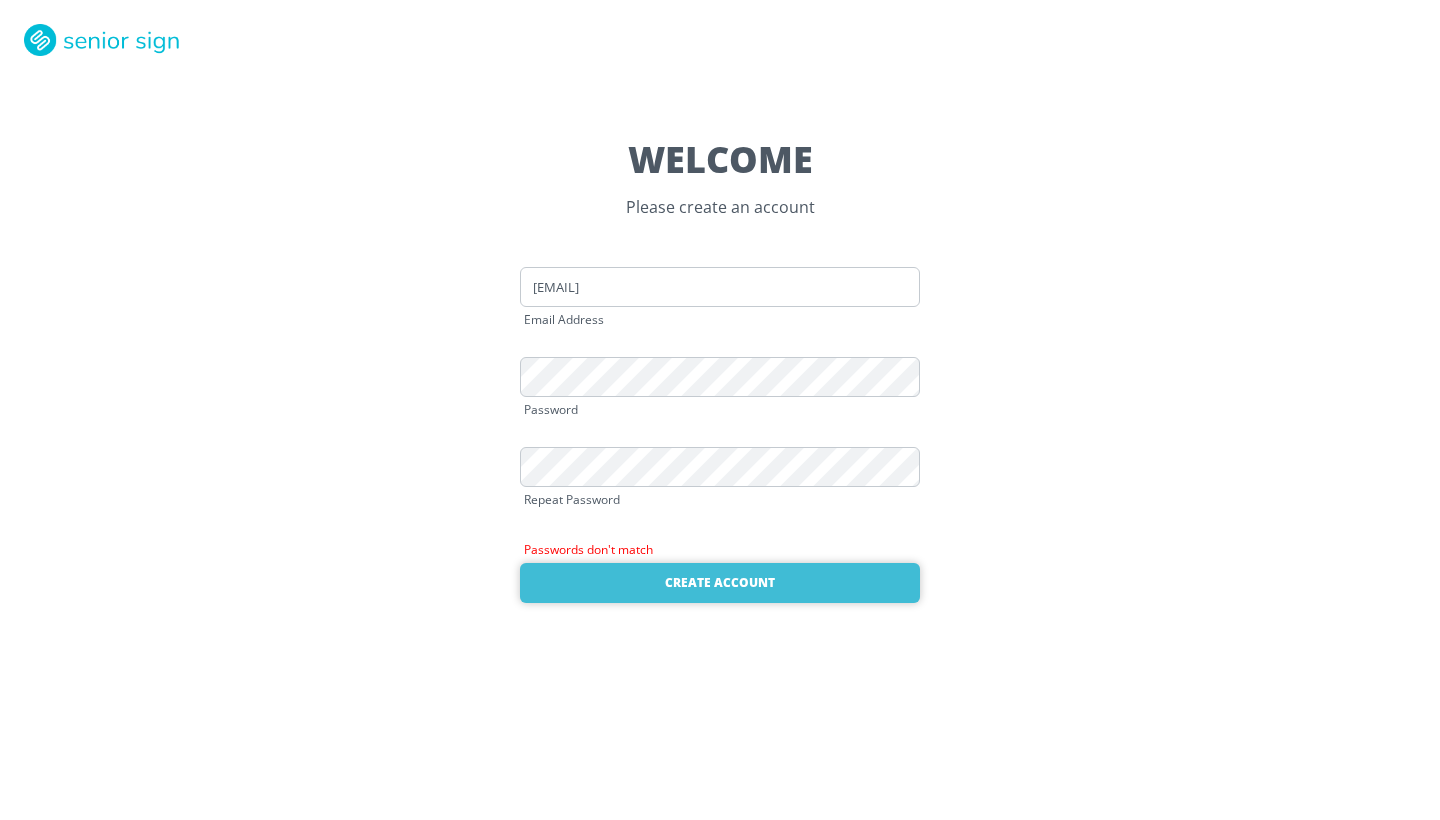 click on "Create Account" at bounding box center (720, 583) 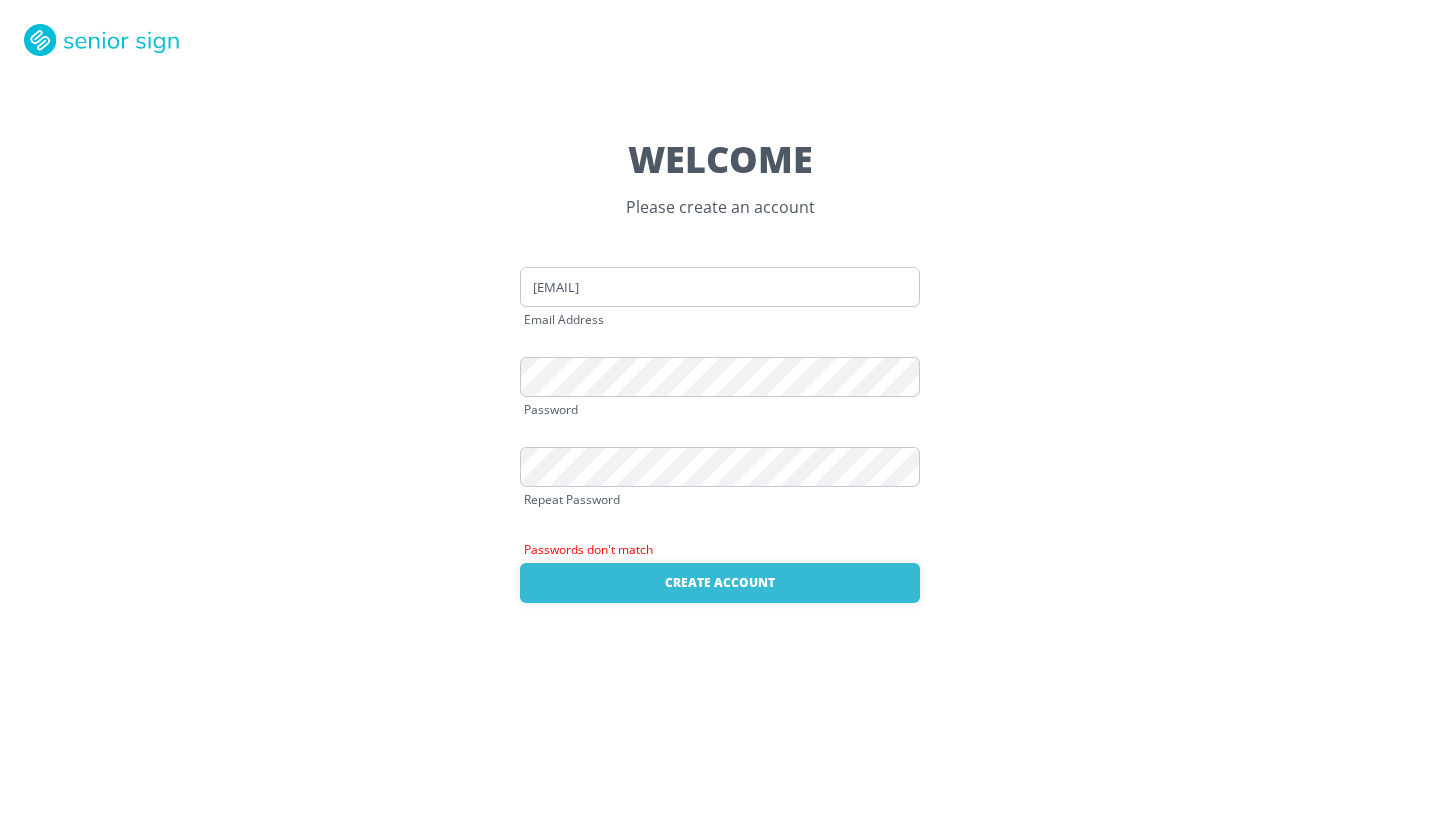 click on "Passwords don't match" at bounding box center (720, 550) 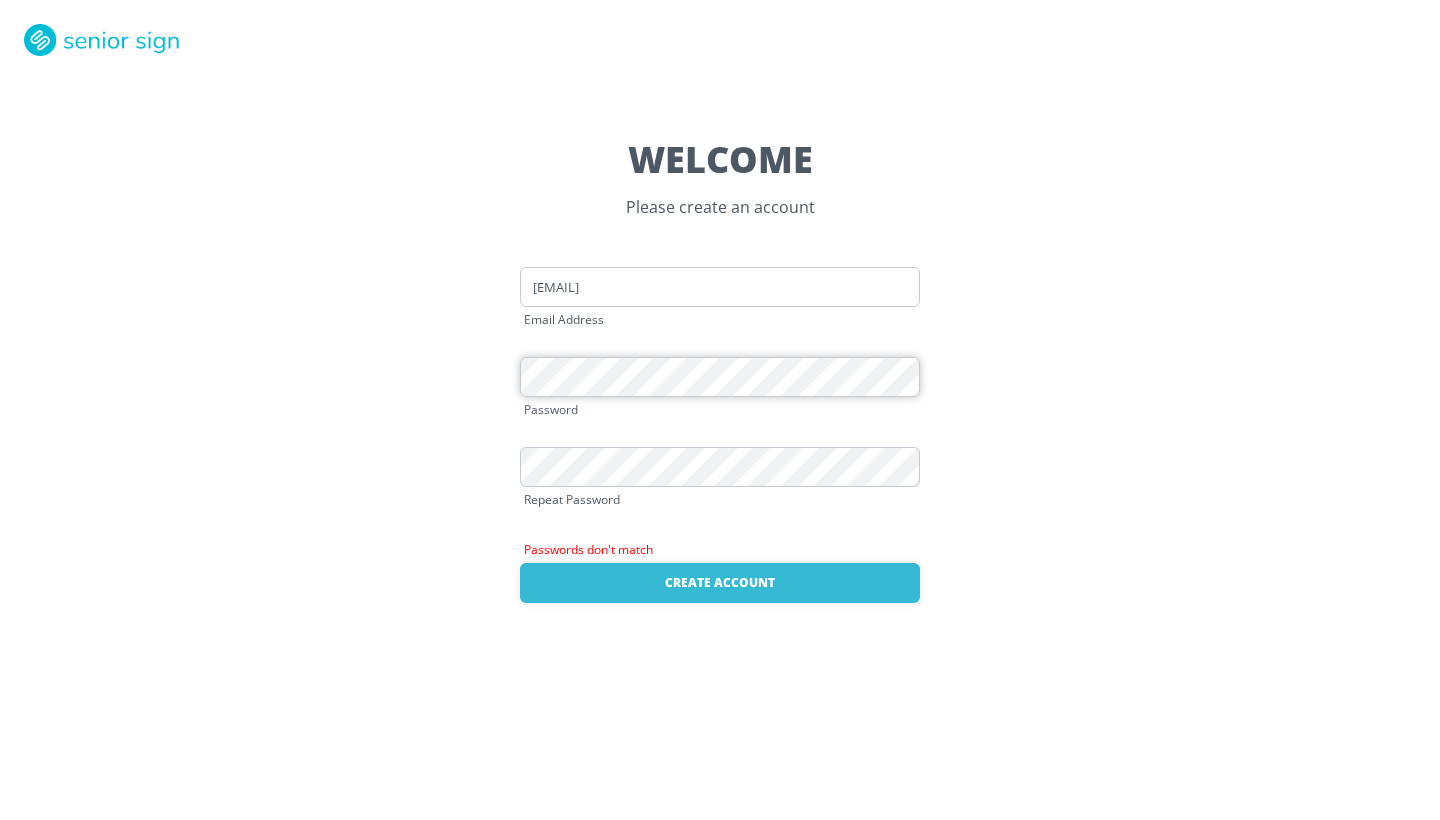 click on "WELCOME Please create an account kim.egan66@gmail.com Email Address Password Repeat Password Passwords don't match Create Account Already have an account?  Login here" at bounding box center [720, 410] 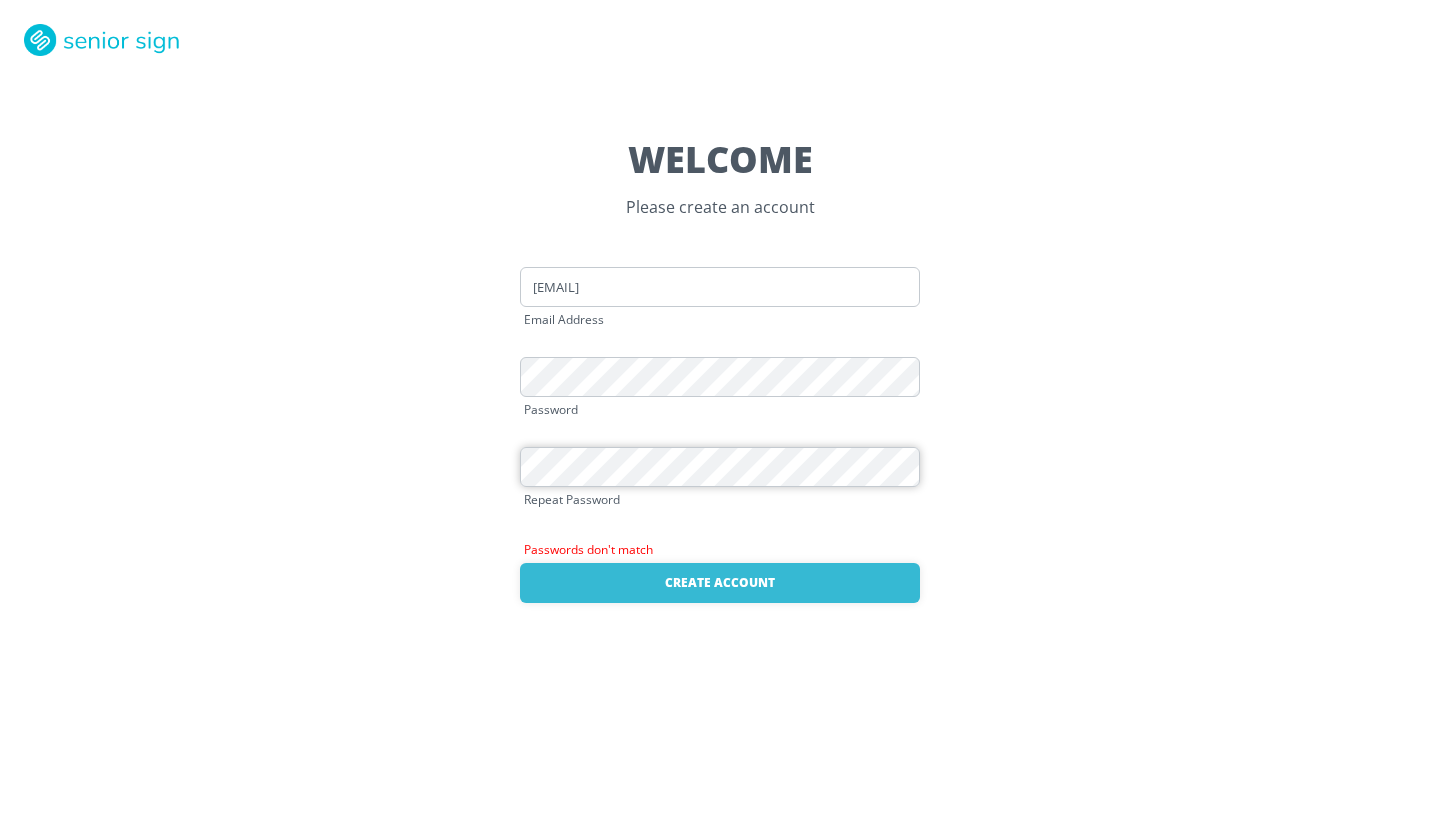 click on "WELCOME Please create an account kim.egan66@gmail.com Email Address Password Repeat Password Passwords don't match Create Account Already have an account?  Login here" at bounding box center (720, 410) 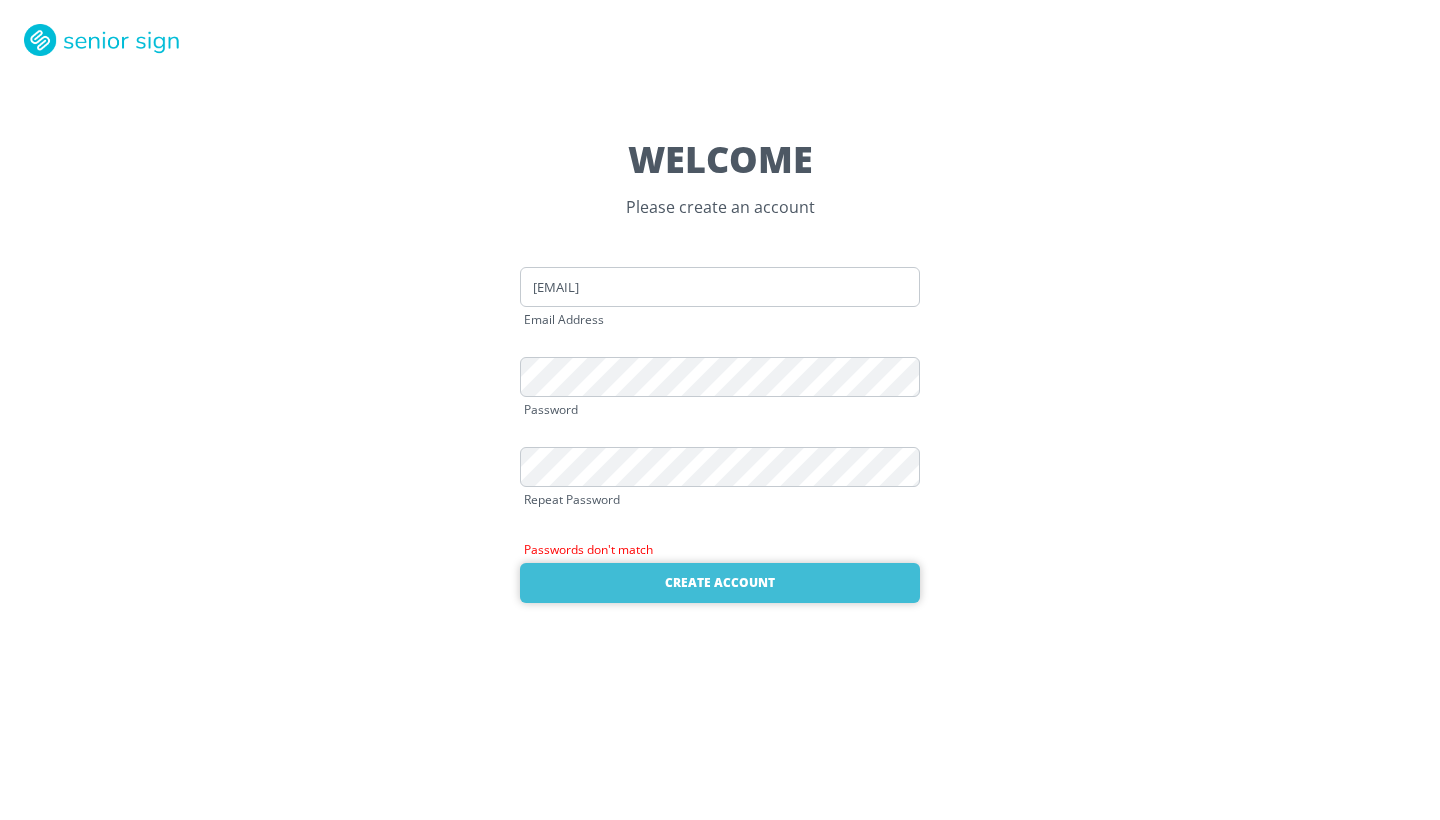 click on "Create Account" at bounding box center (720, 583) 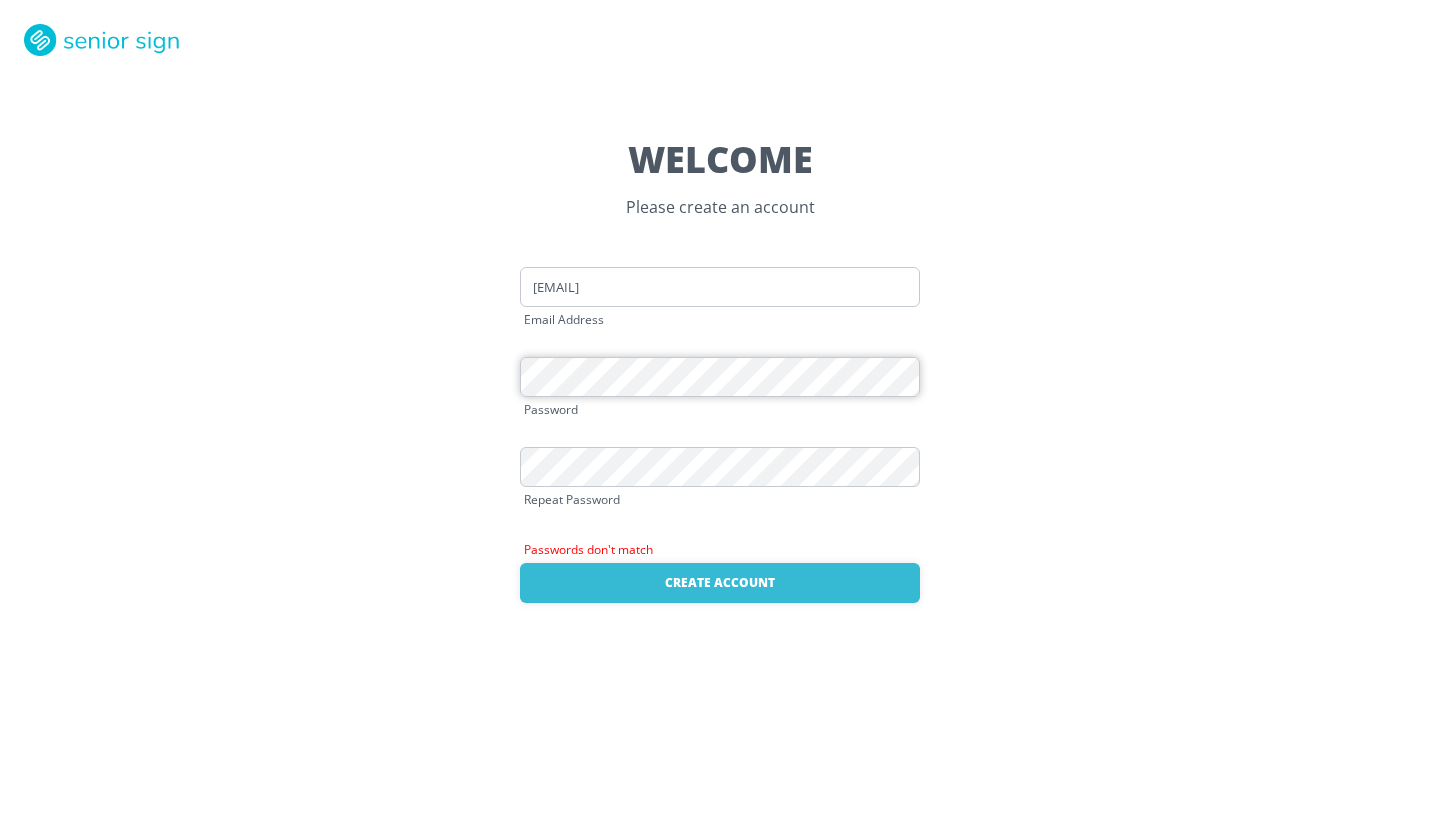 click on "WELCOME Please create an account kim.egan66@gmail.com Email Address Password Repeat Password Passwords don't match Create Account Already have an account?  Login here" at bounding box center [720, 410] 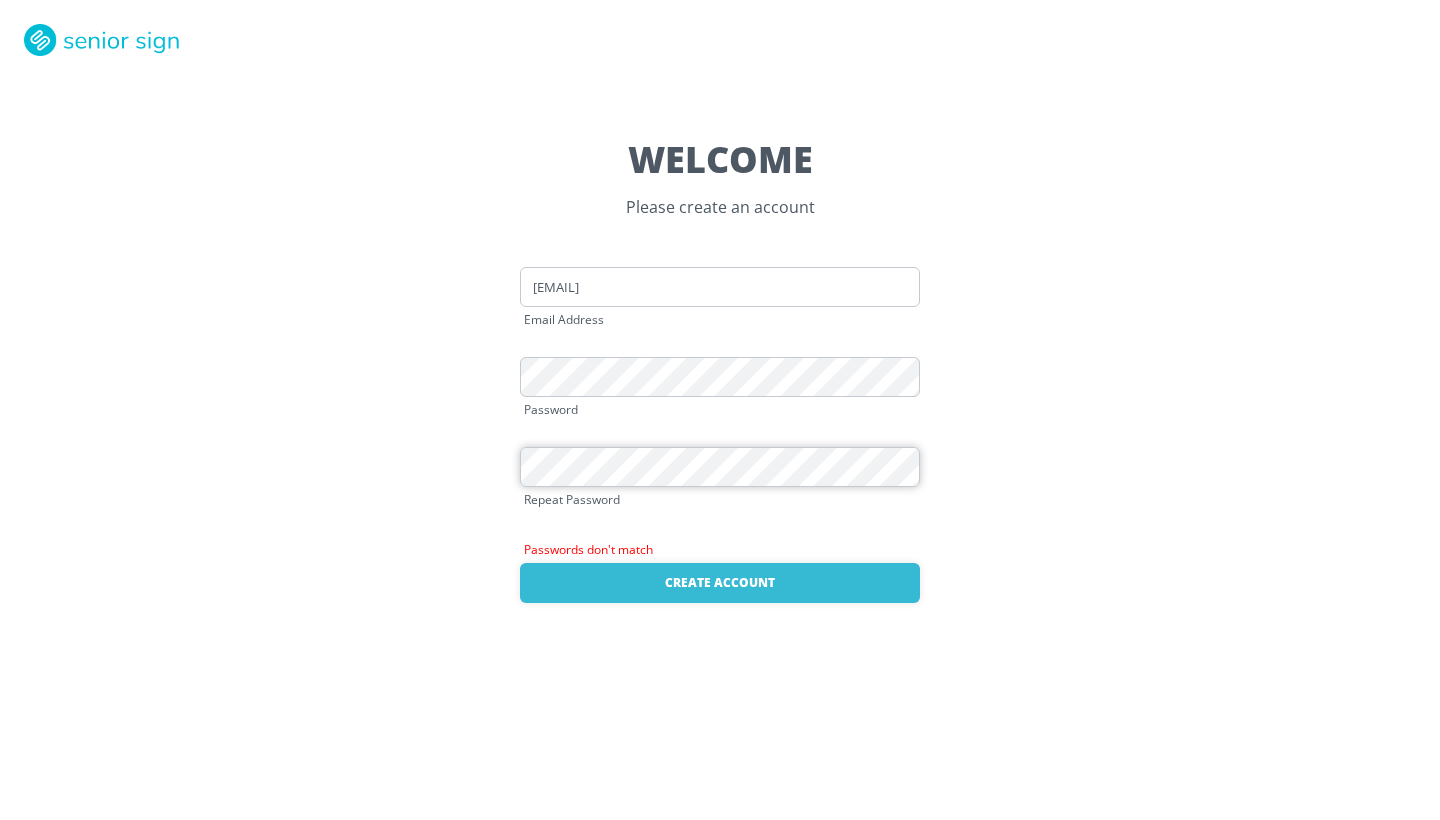 click on "WELCOME Please create an account kim.egan66@gmail.com Email Address Password Repeat Password Passwords don't match Create Account Already have an account?  Login here" at bounding box center [720, 410] 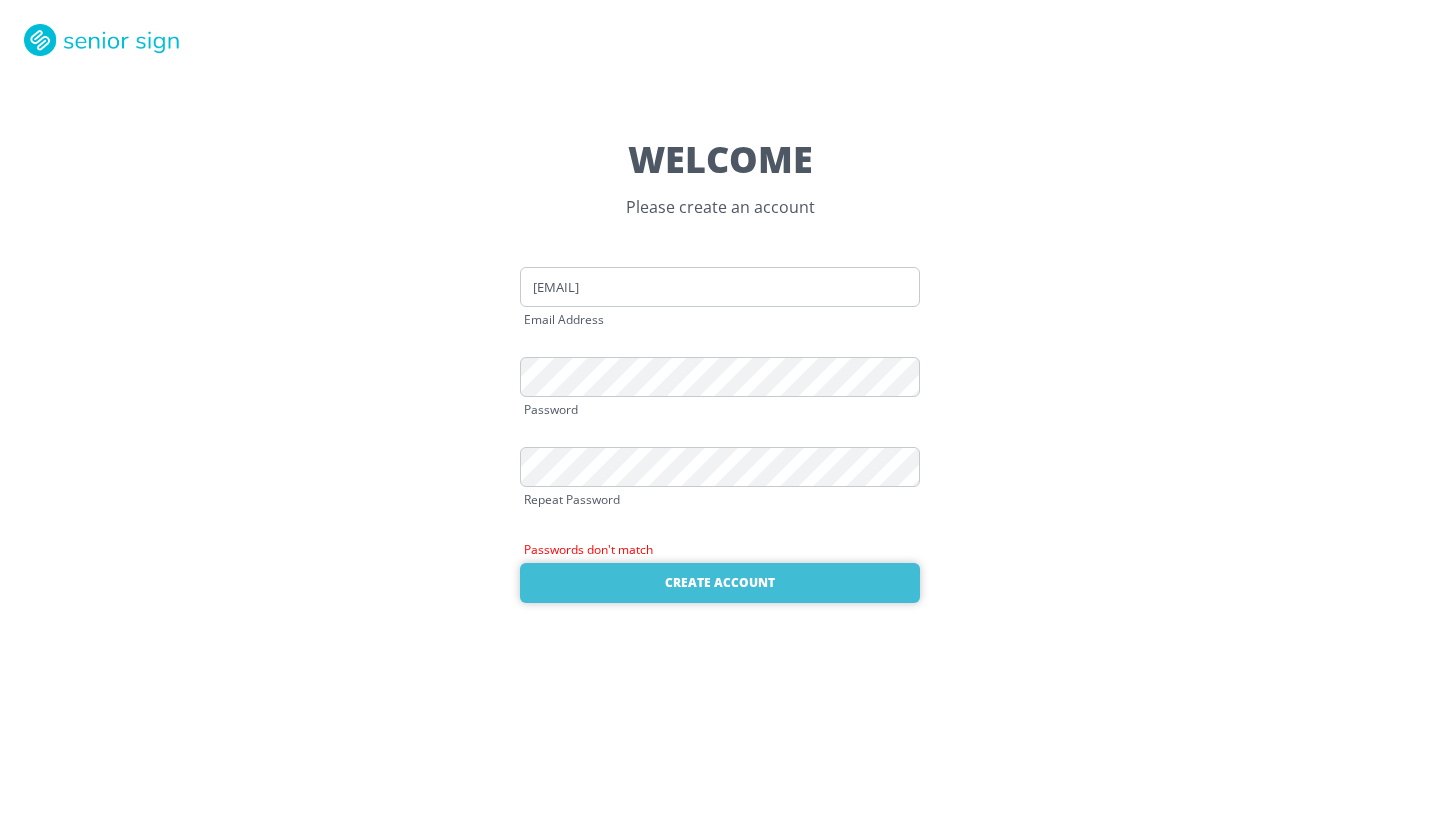 click on "Create Account" at bounding box center [720, 583] 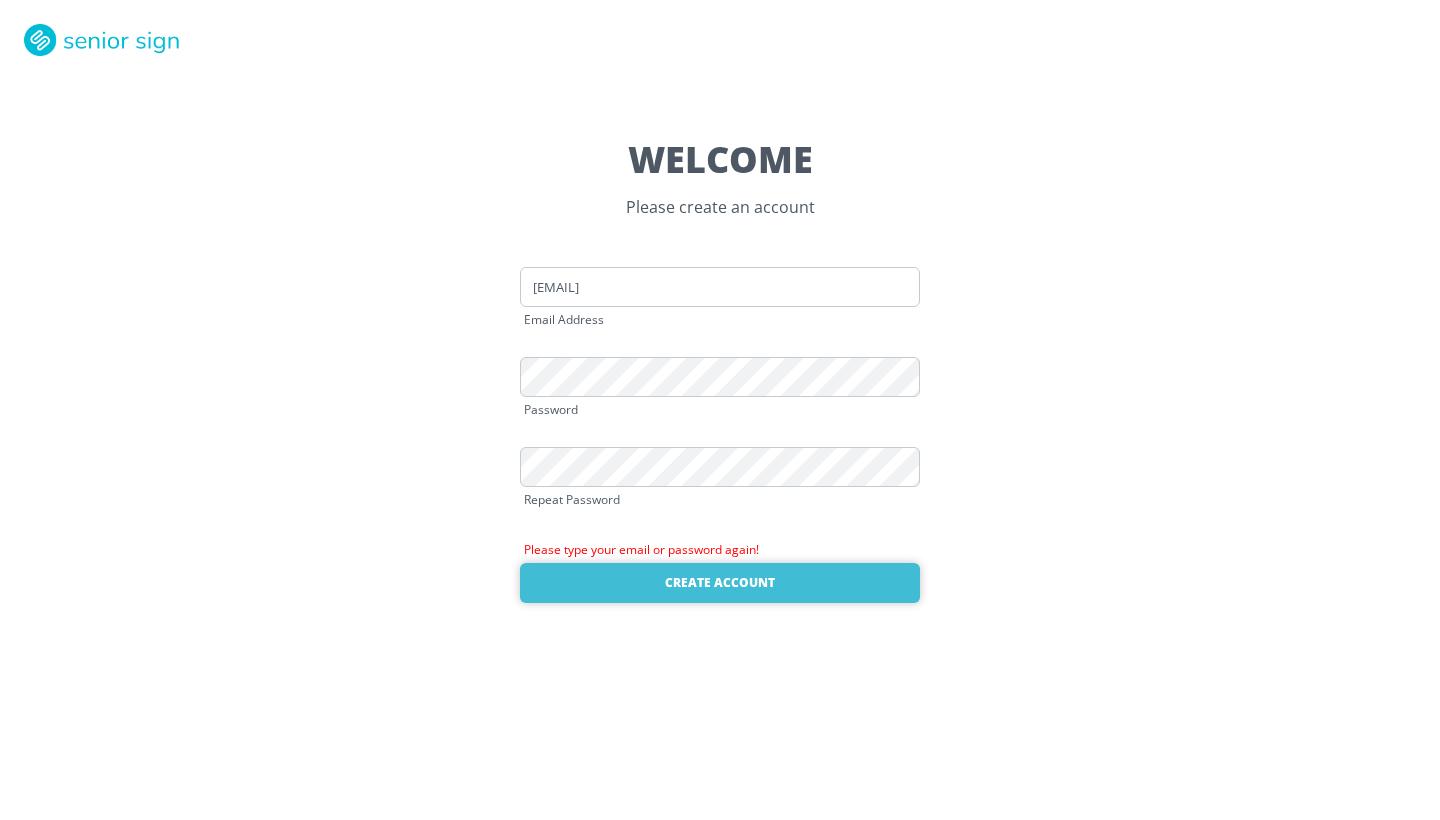 click on "Create Account" at bounding box center (720, 583) 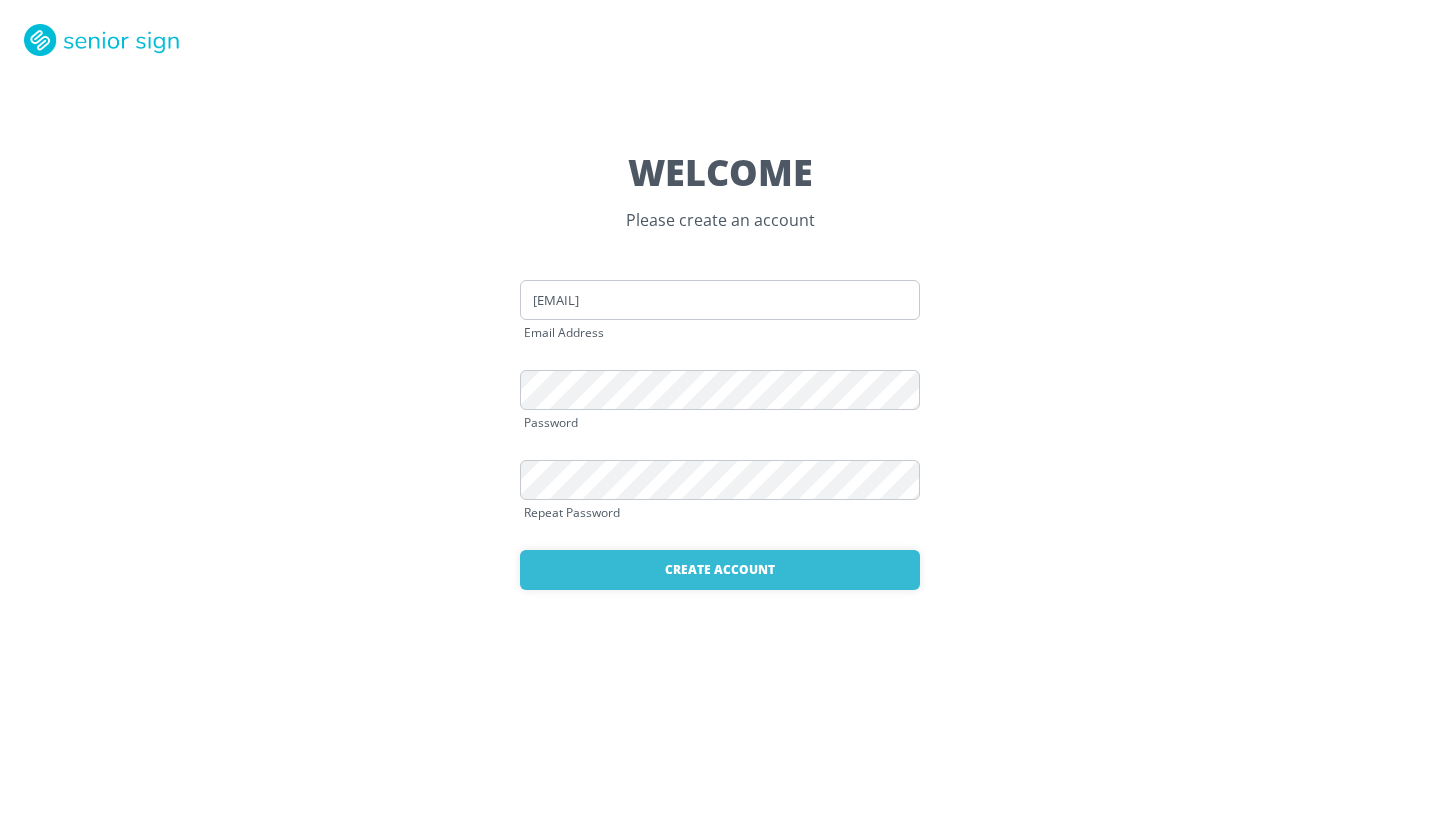 scroll, scrollTop: 0, scrollLeft: 0, axis: both 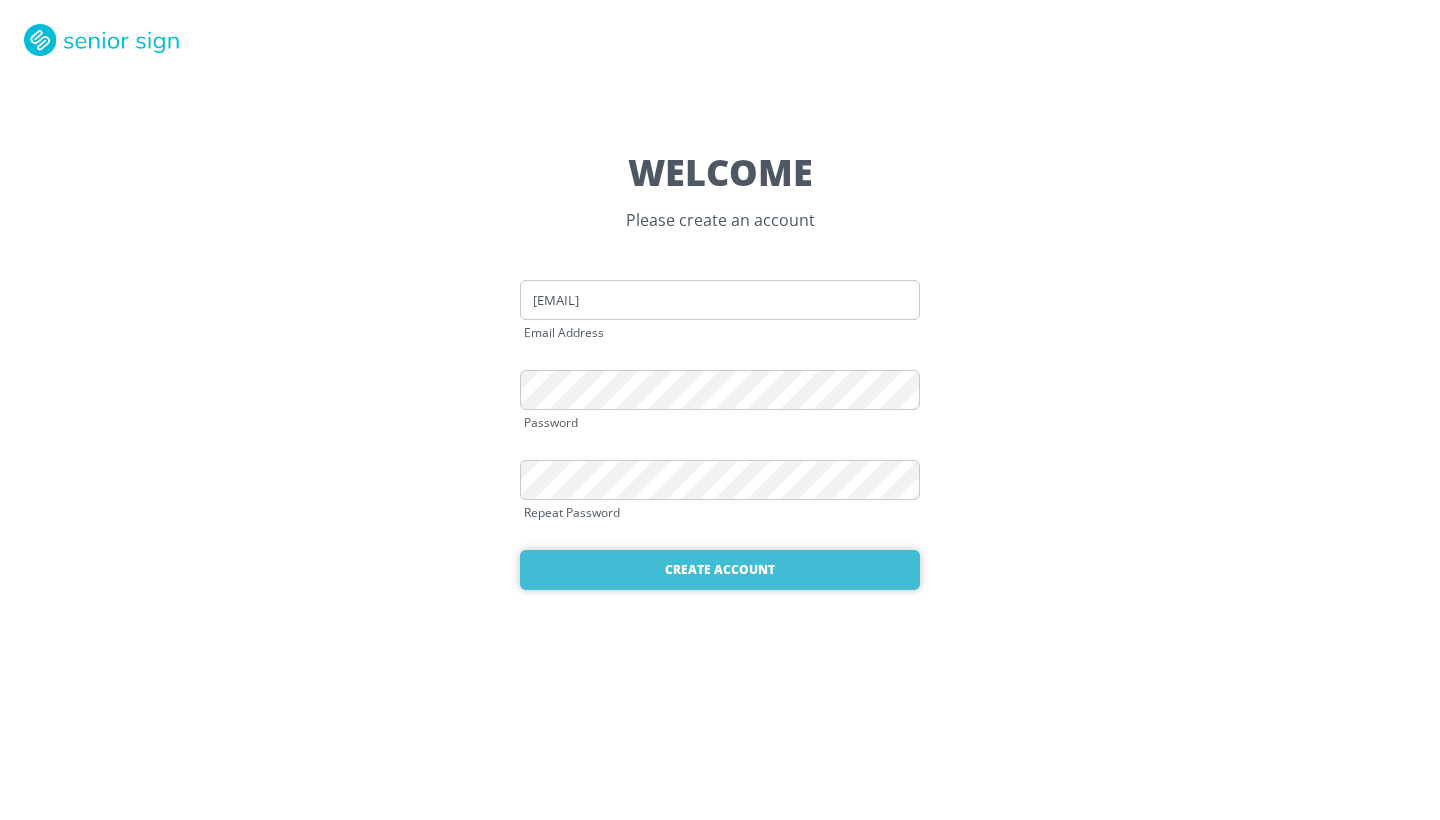 click on "Create Account" at bounding box center (720, 570) 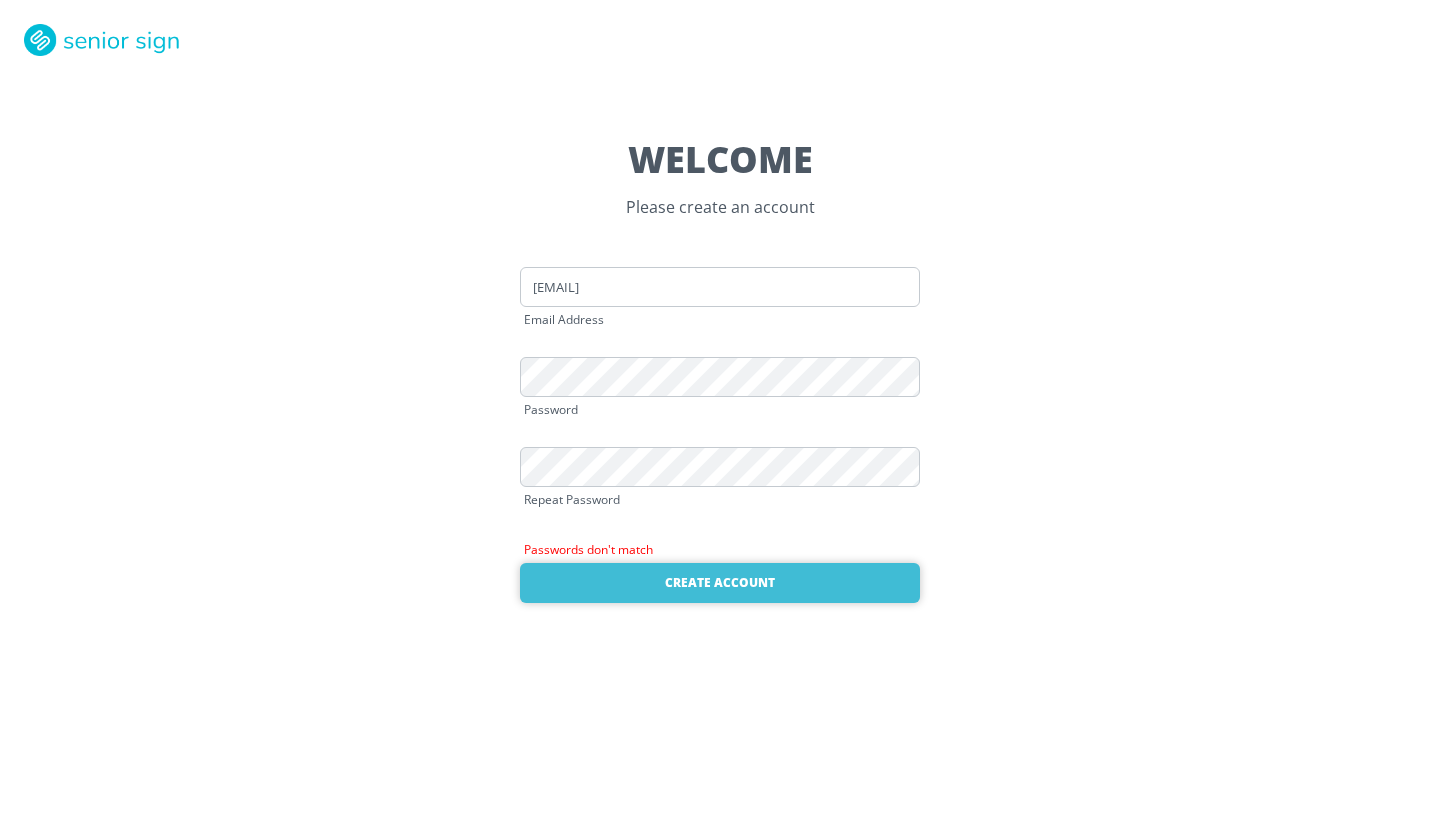 click on "Create Account" at bounding box center [720, 583] 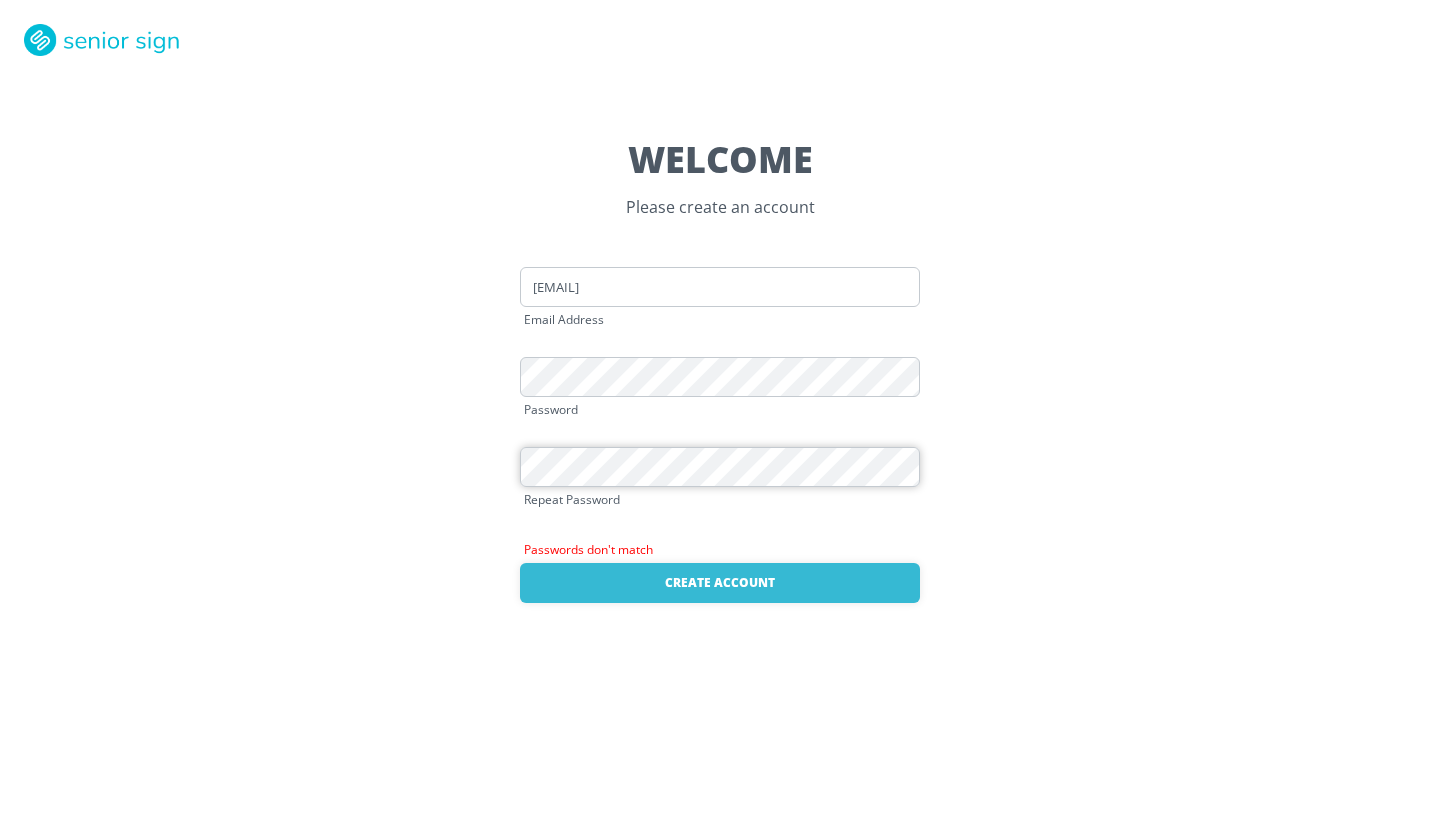 click on "WELCOME Please create an account kim.egan66@gmail.com Email Address Password Repeat Password Passwords don't match Create Account Already have an account?  Login here" at bounding box center (720, 410) 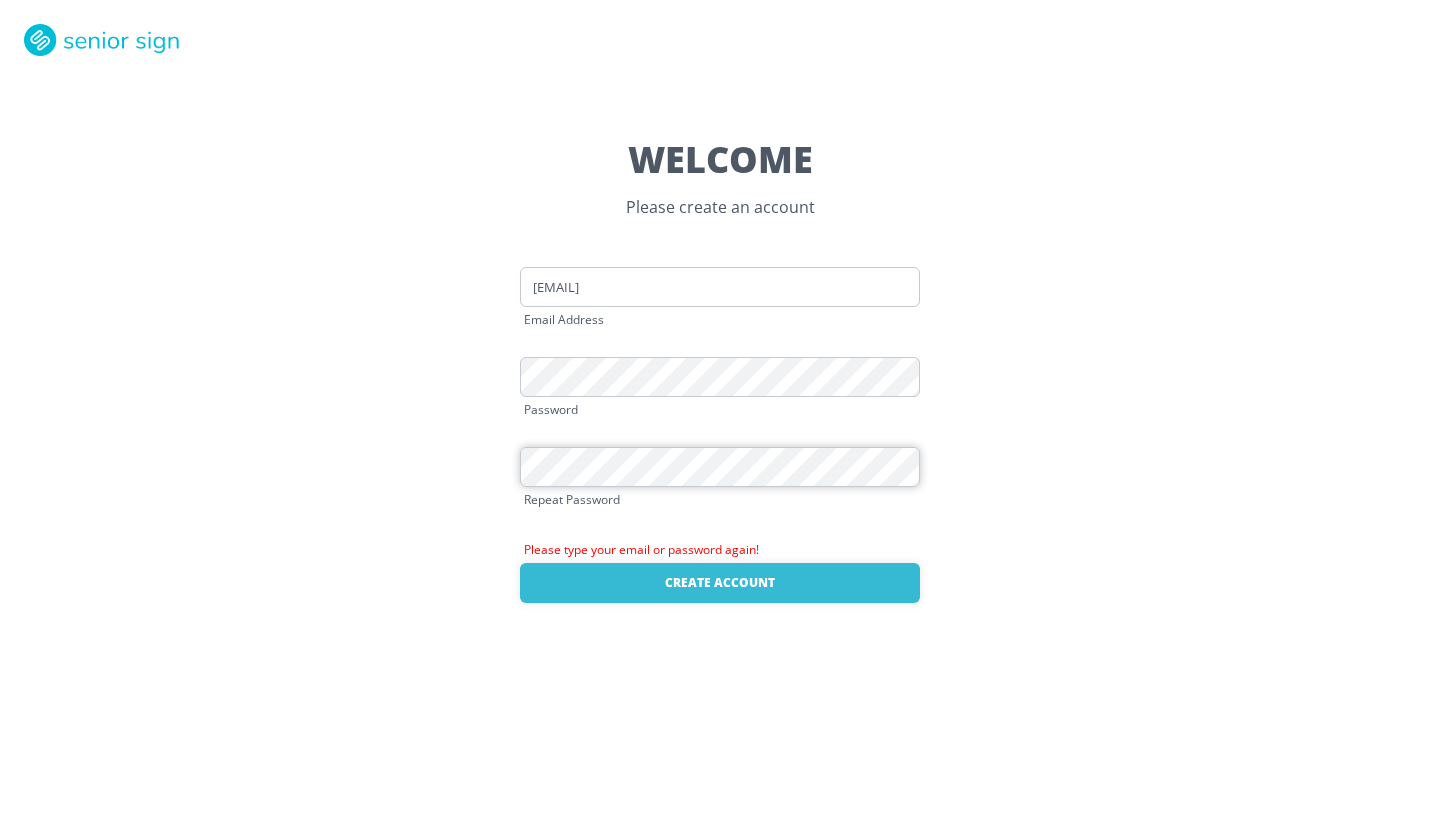click on "Create Account" at bounding box center (720, 583) 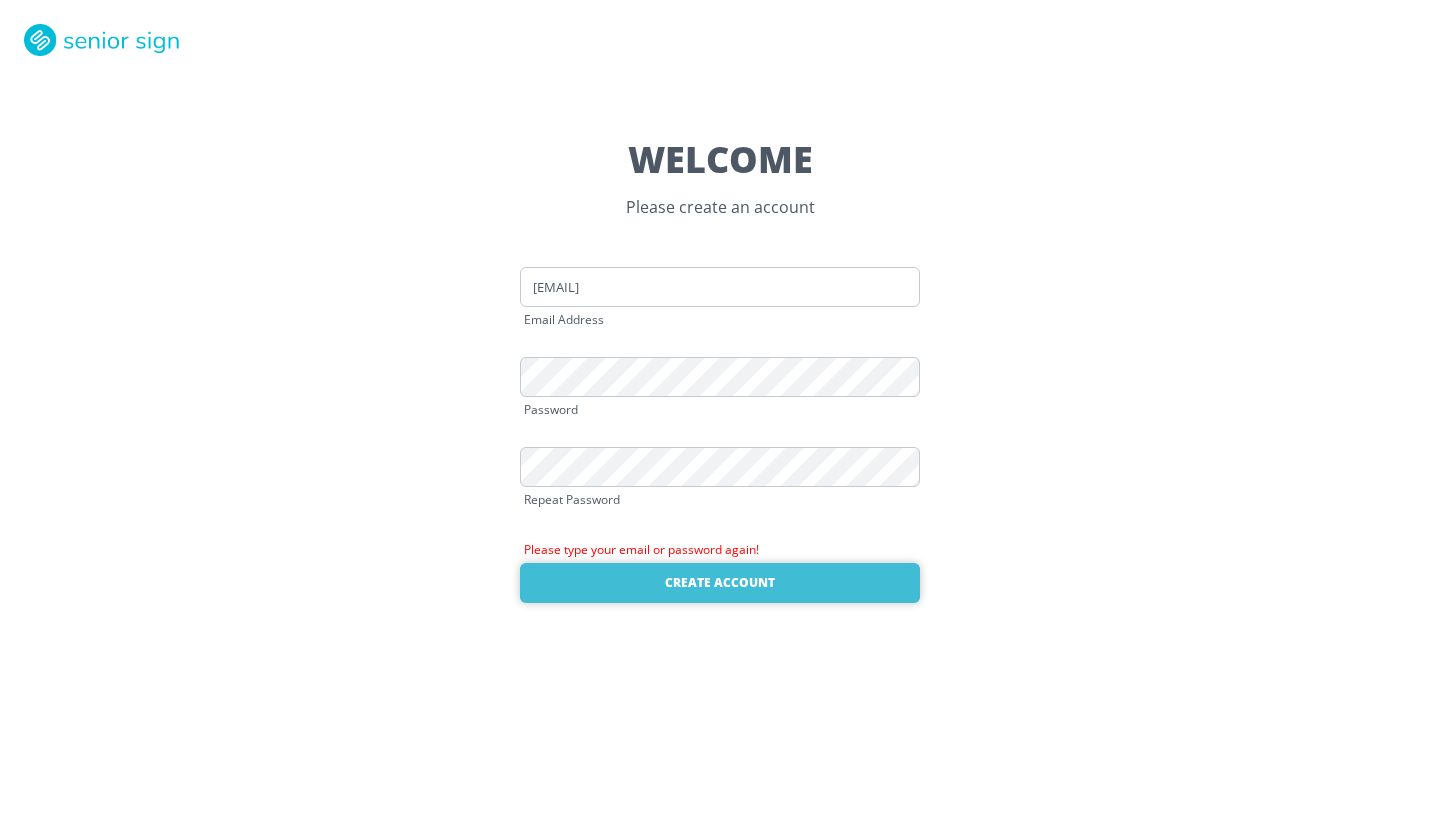 click on "Create Account" at bounding box center (720, 583) 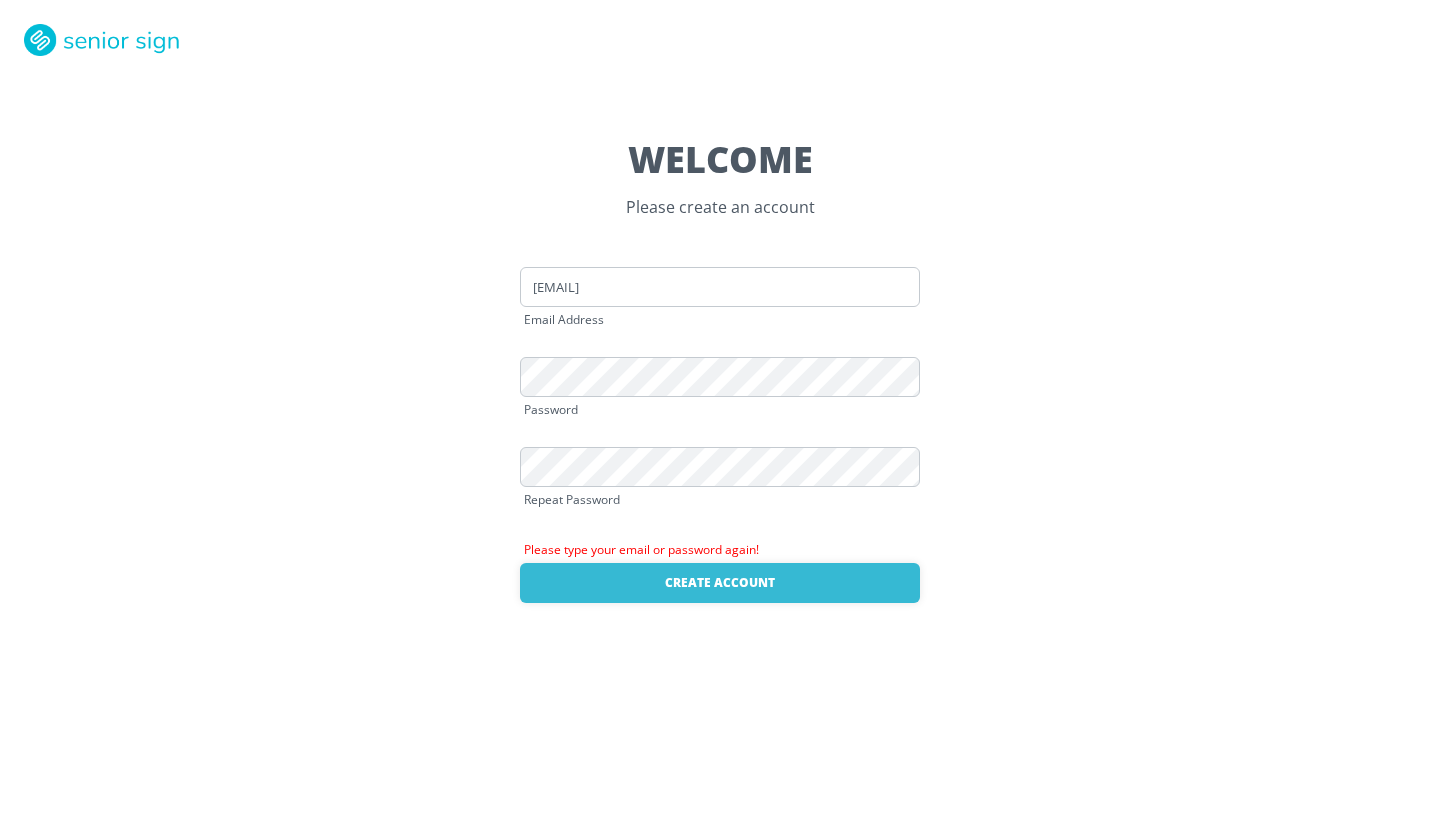 click on "Repeat Password" at bounding box center [720, 492] 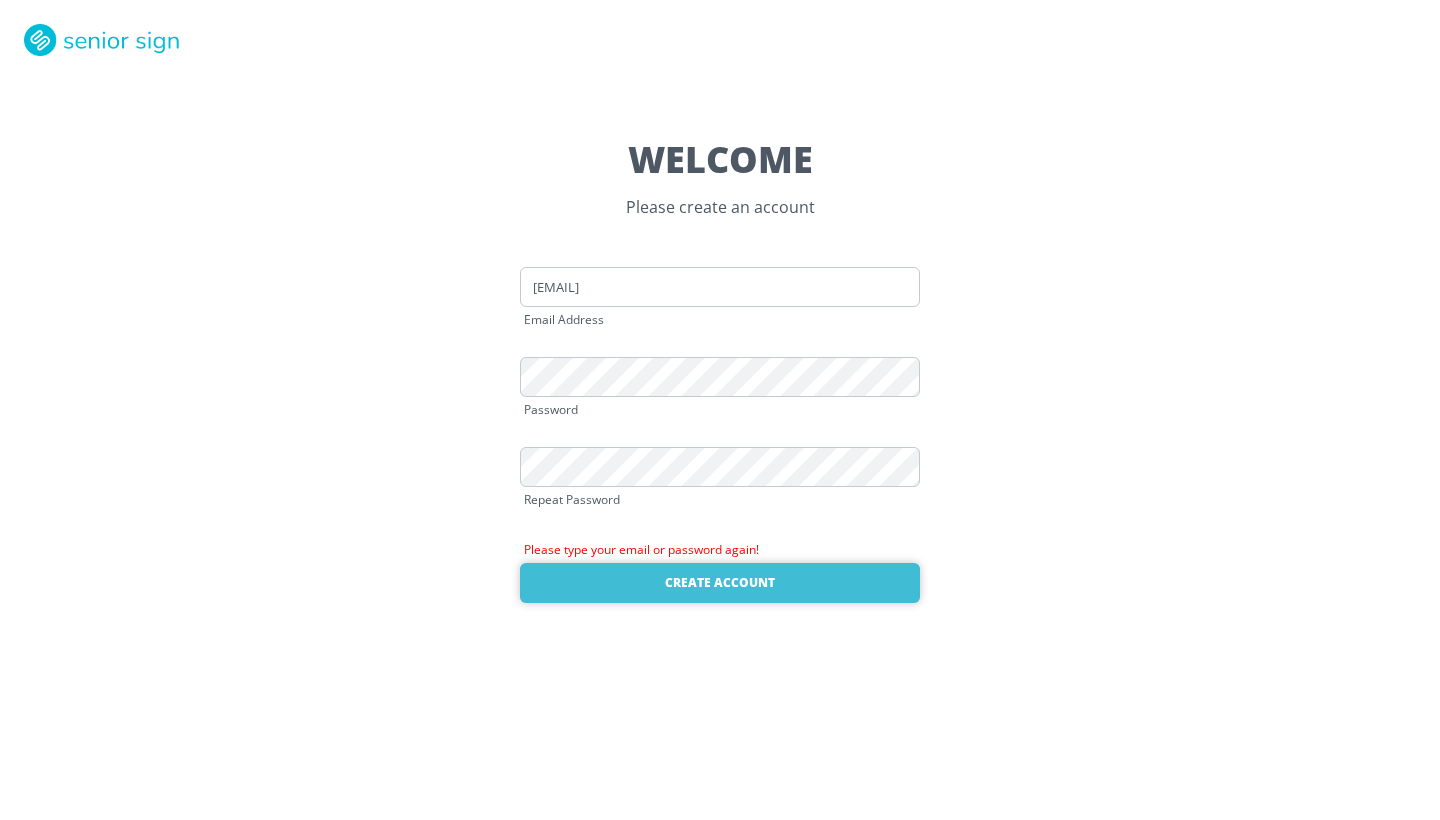 click on "Create Account" at bounding box center [720, 583] 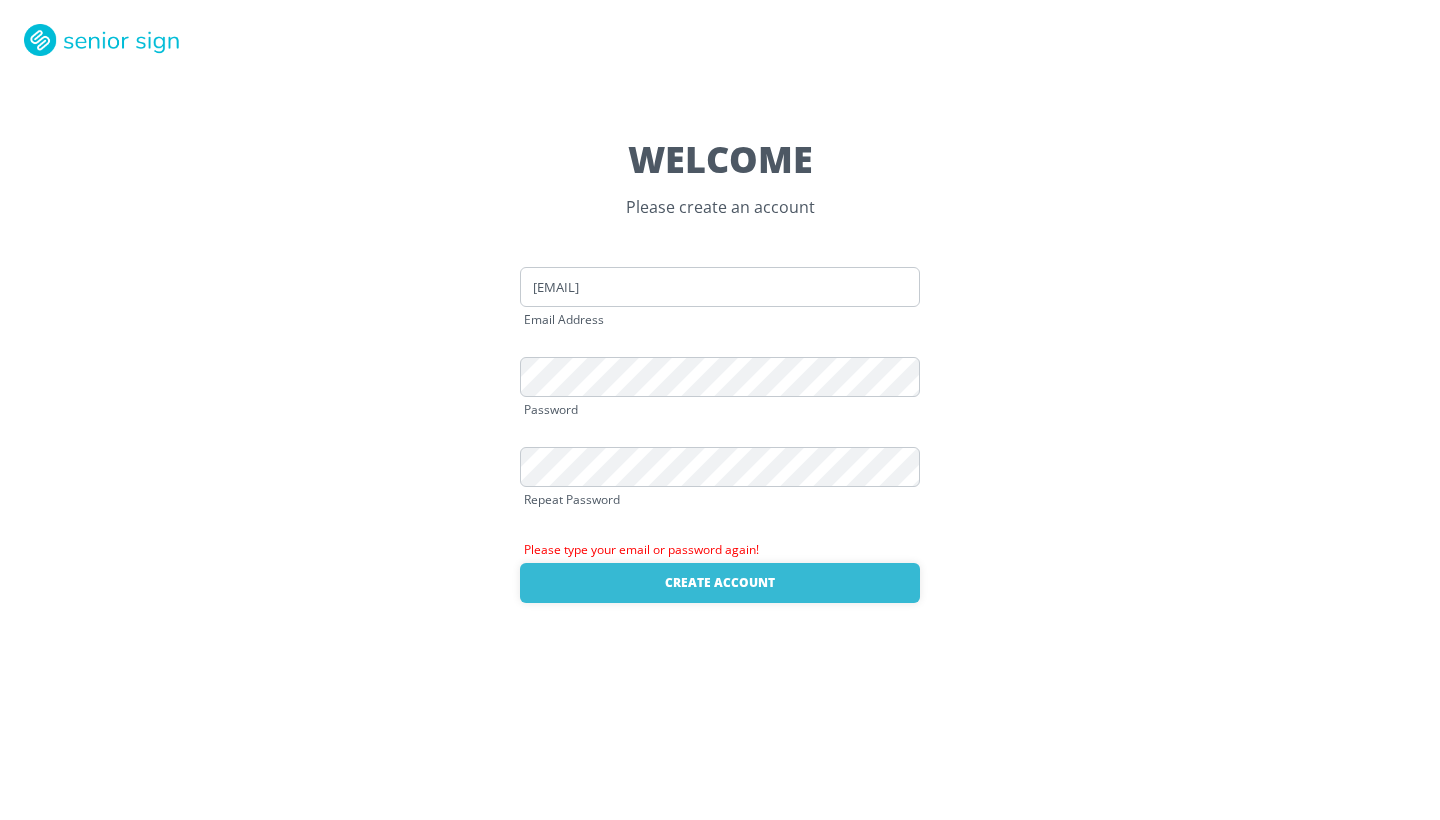 click on "Please type your [EMAIL] or password again!" at bounding box center [720, 550] 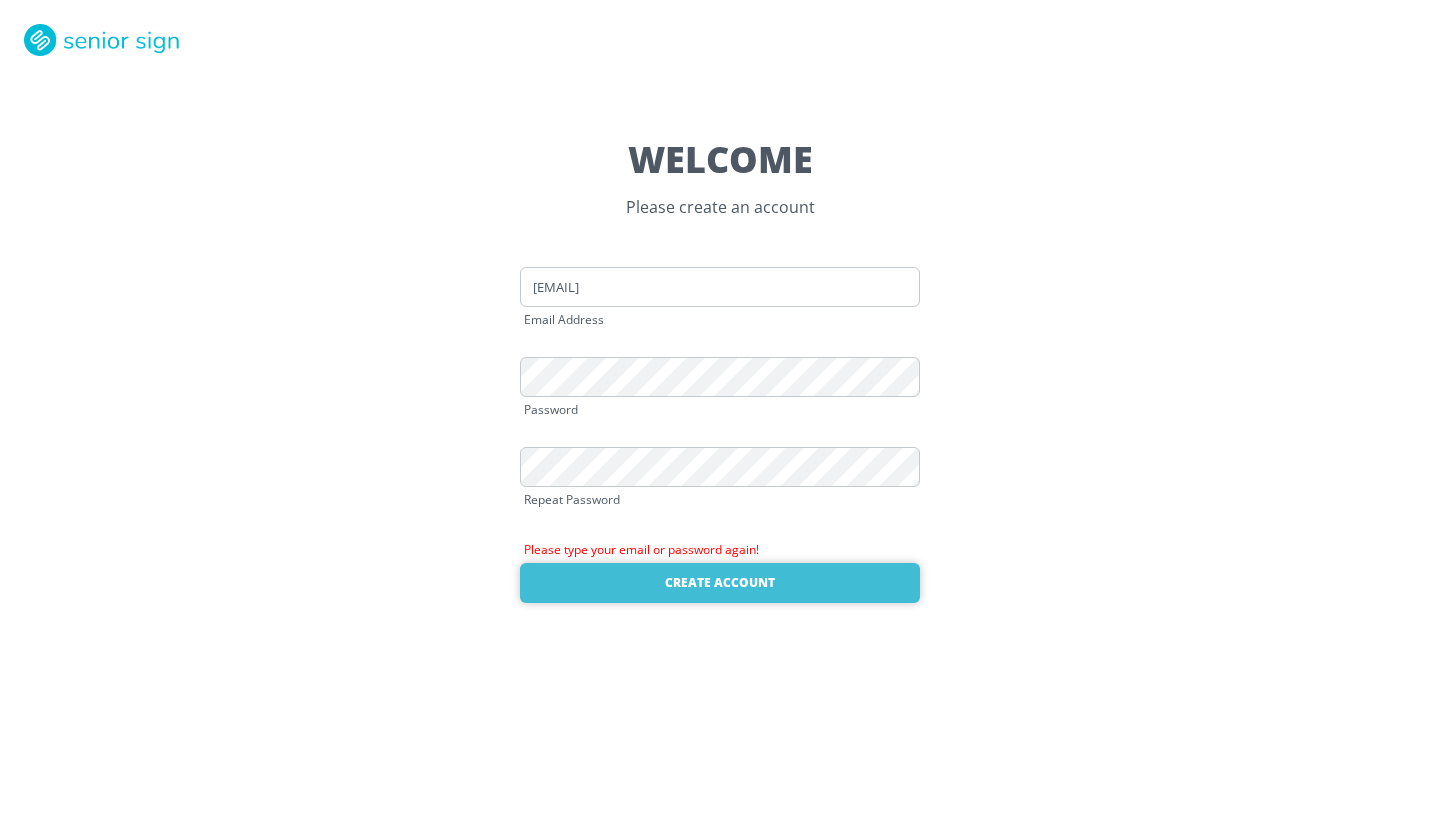 click on "Create Account" at bounding box center [720, 583] 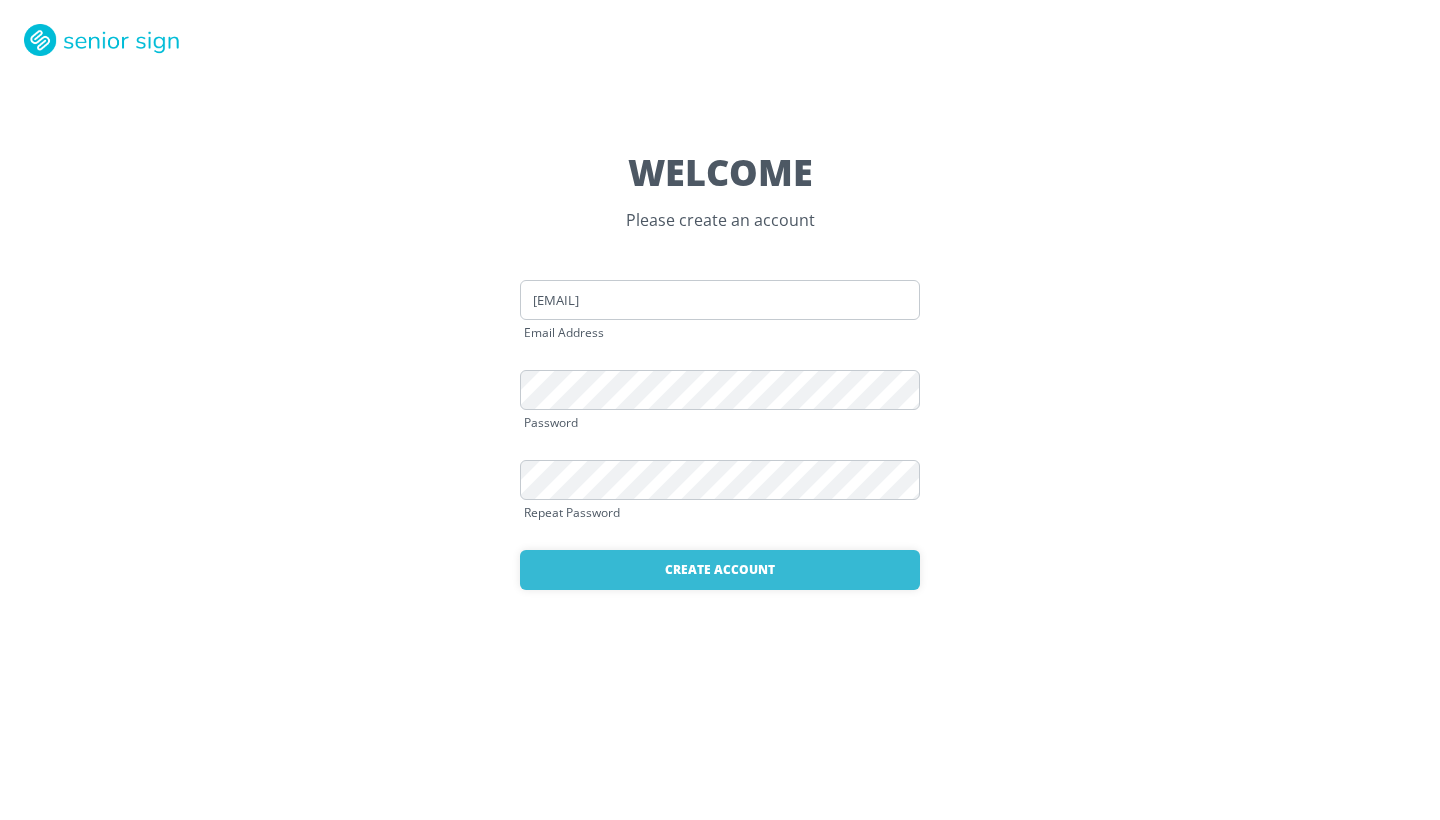 scroll, scrollTop: 0, scrollLeft: 0, axis: both 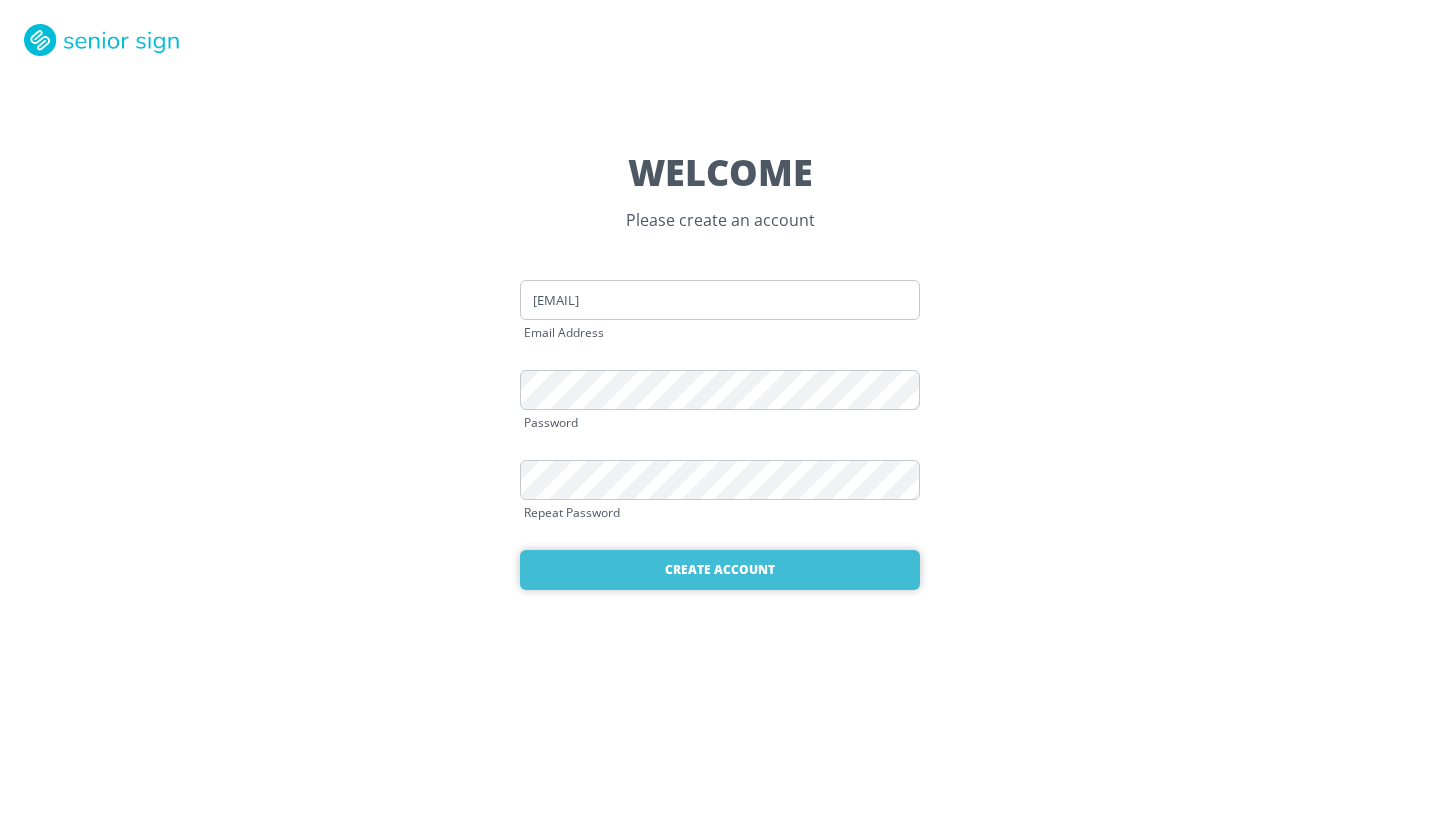 click on "Create Account" at bounding box center [720, 570] 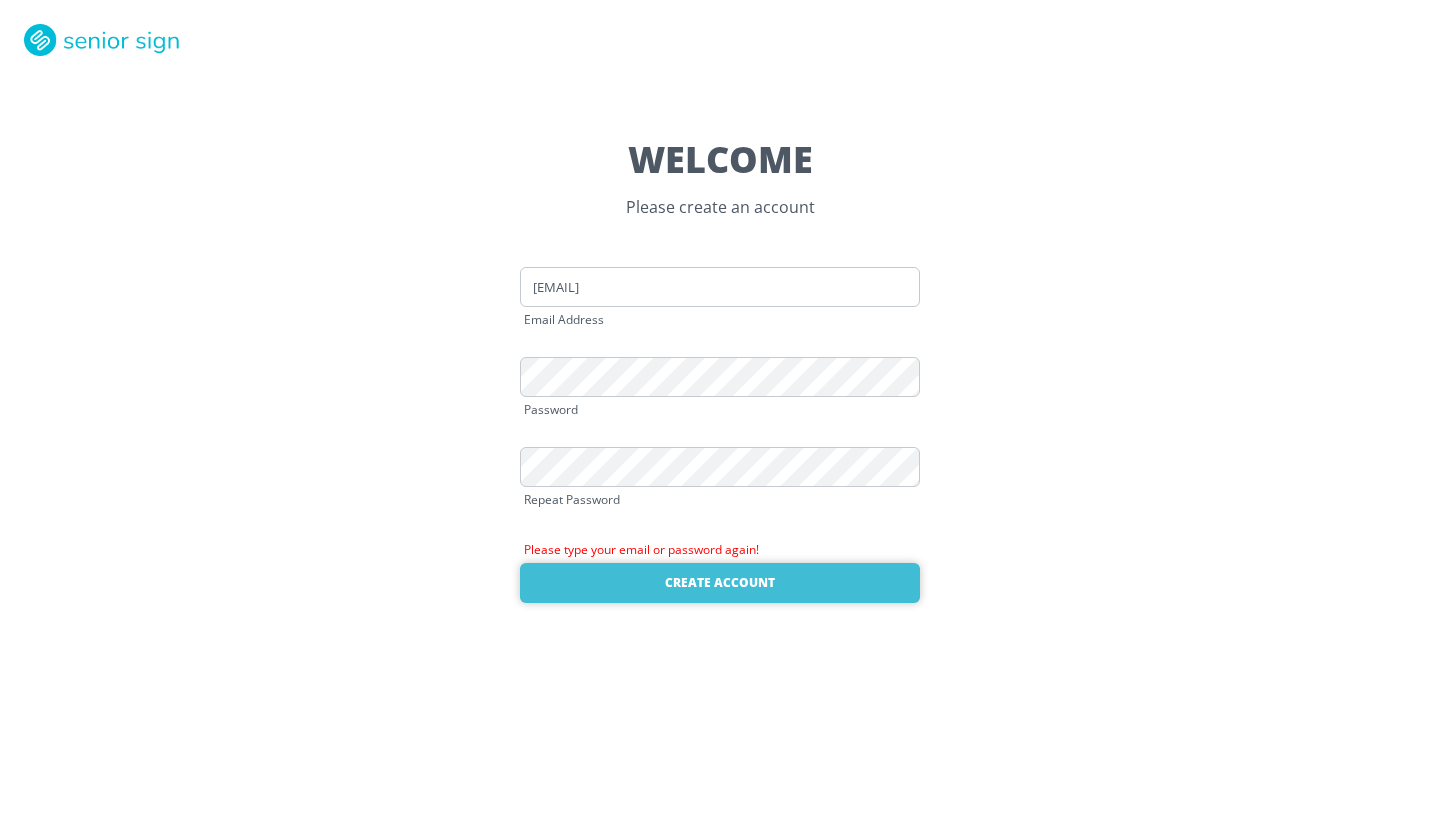 click on "Create Account" at bounding box center (720, 583) 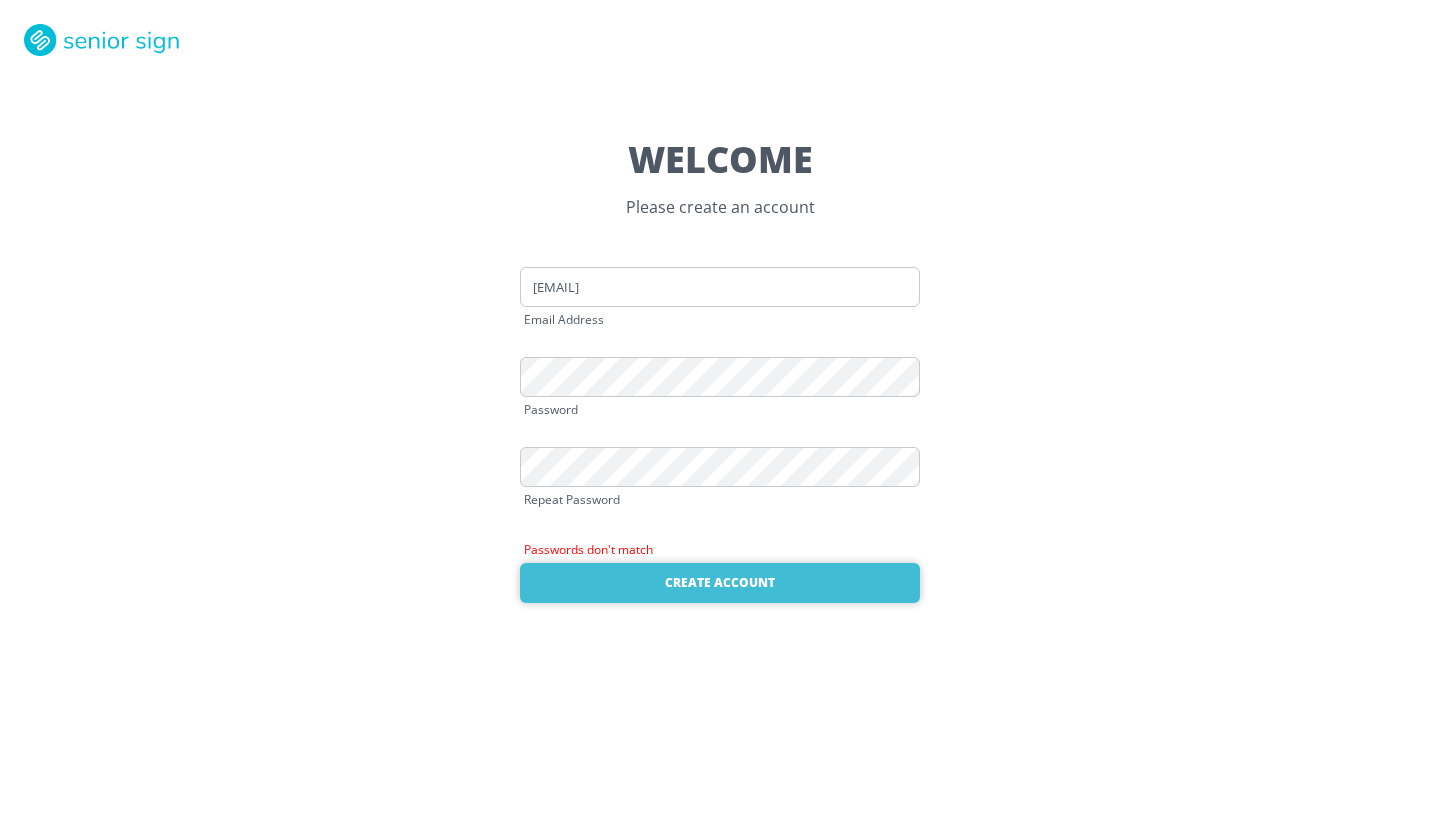 click on "Create Account" at bounding box center [720, 583] 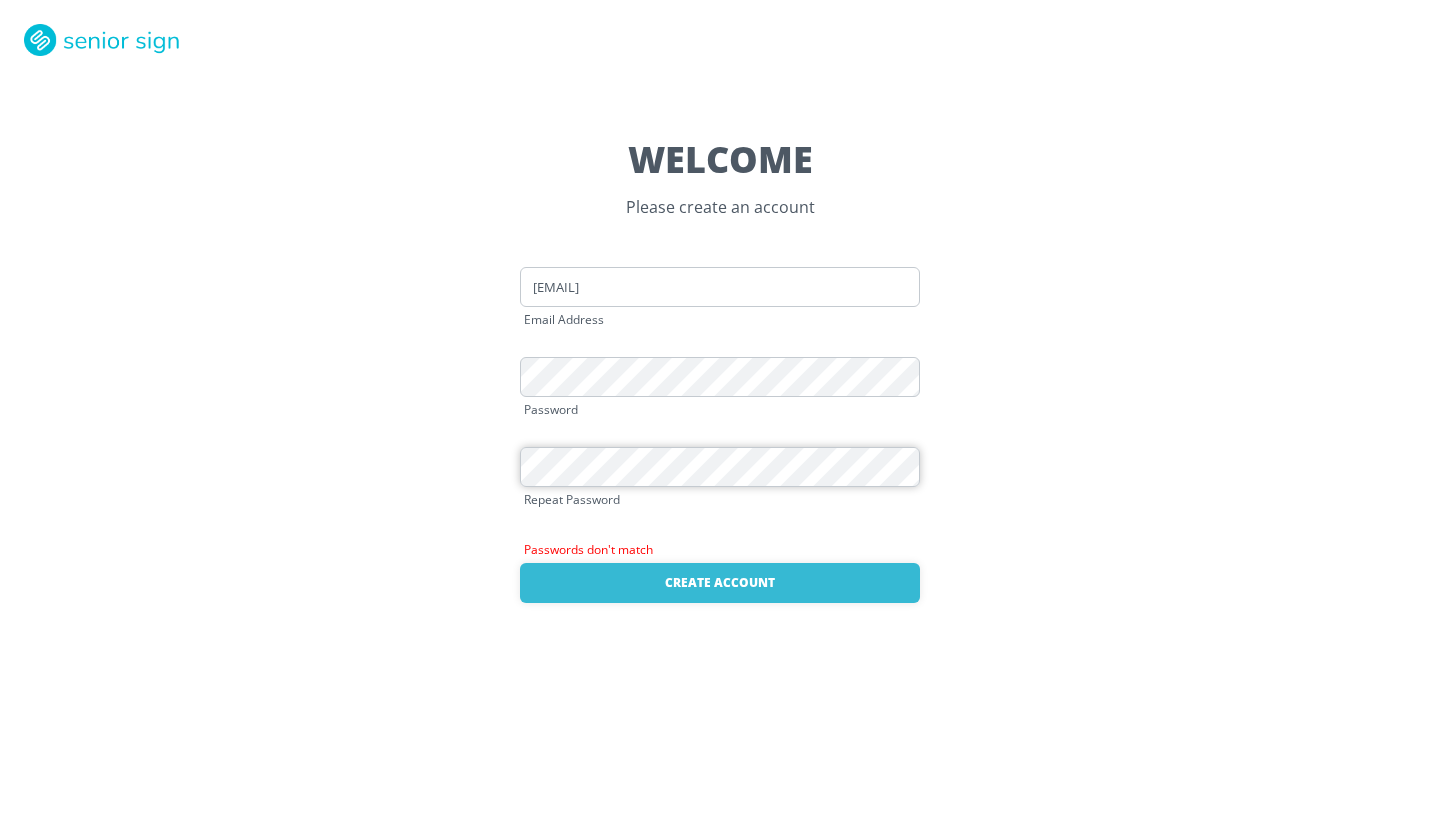 click on "WELCOME Please create an account kim.egan66@gmail.com Email Address Password Repeat Password Passwords don't match Create Account Already have an account?  Login here" at bounding box center (720, 410) 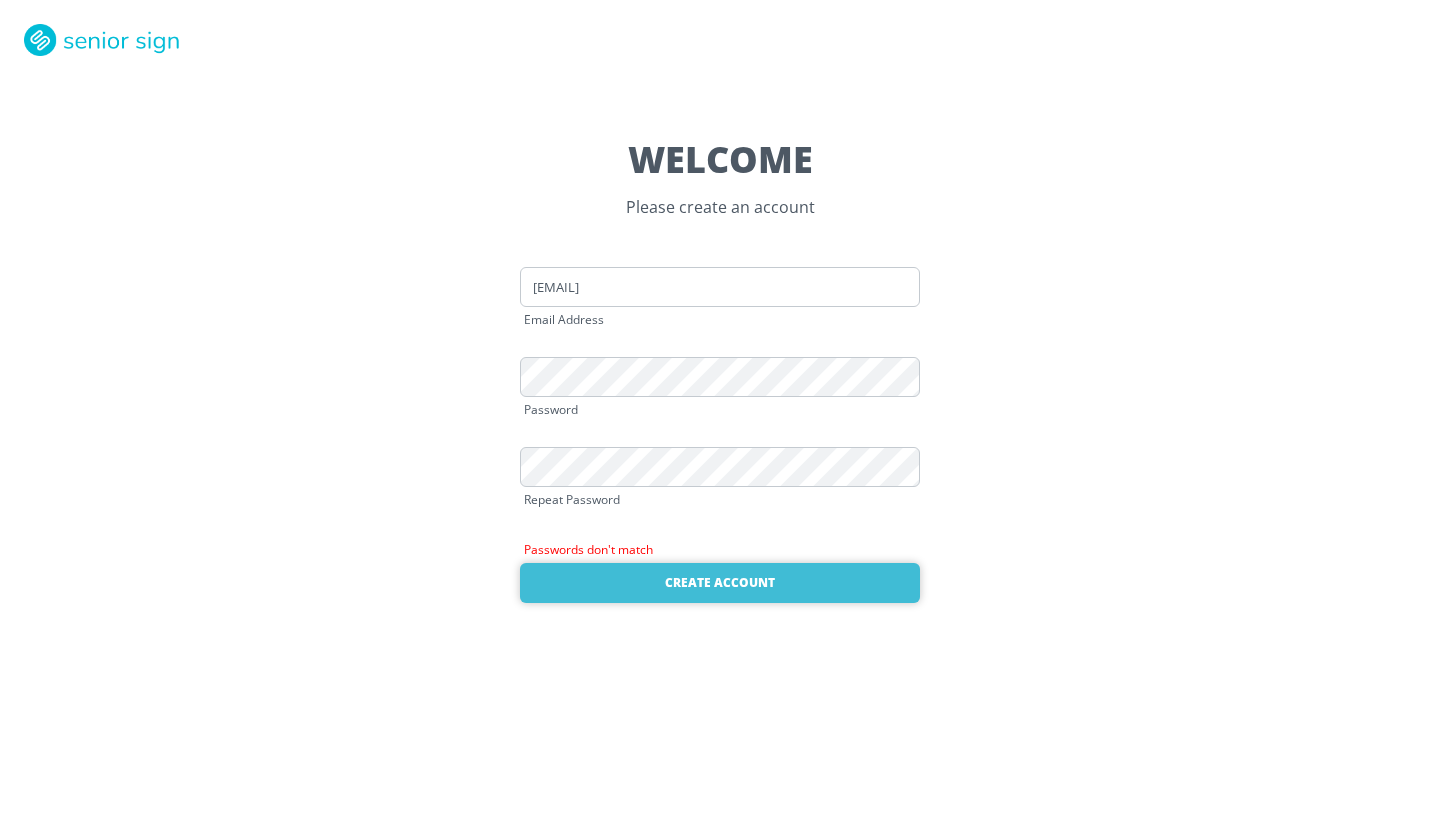 click on "Create Account" at bounding box center [720, 583] 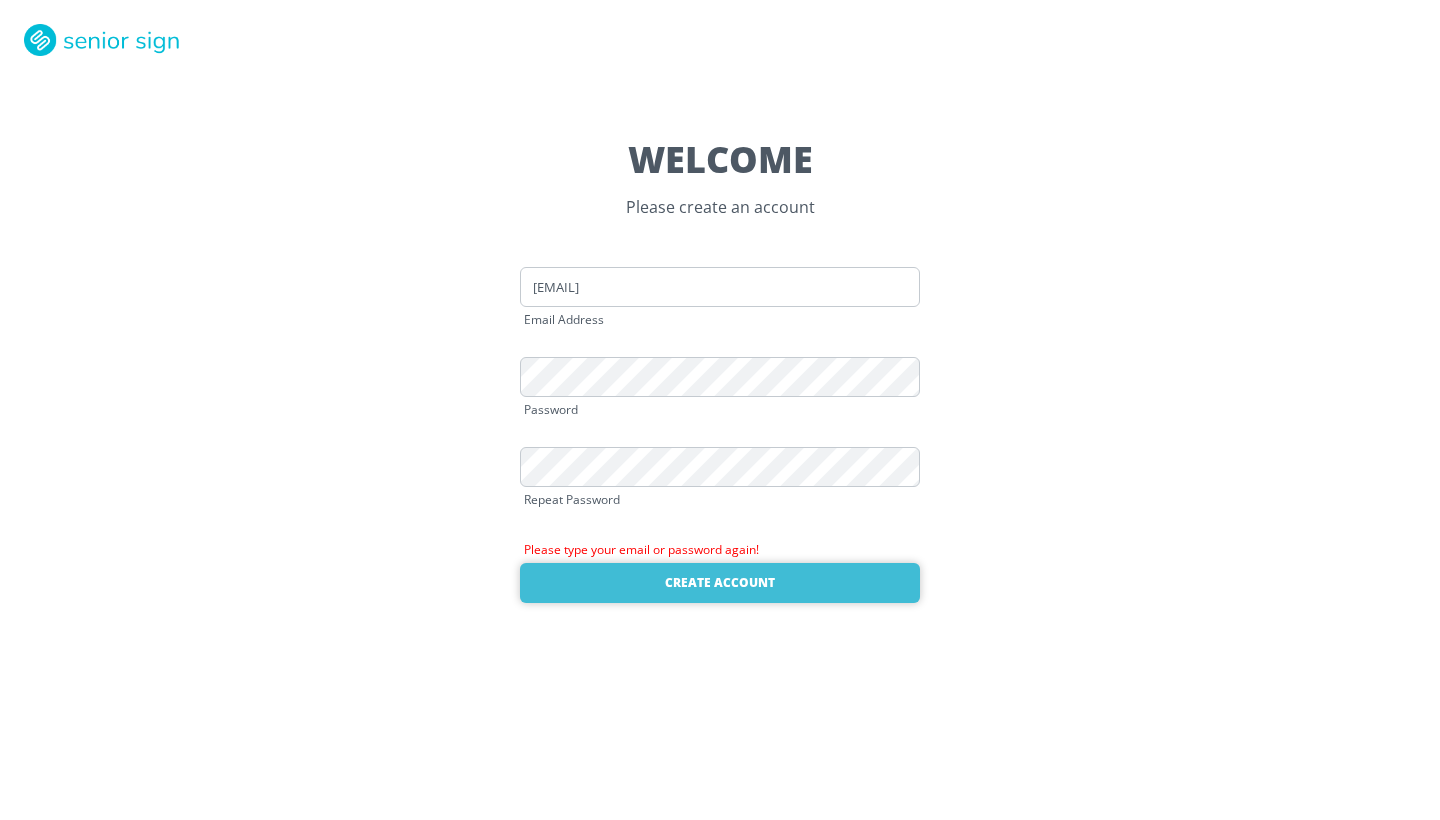 click on "Create Account" at bounding box center [720, 583] 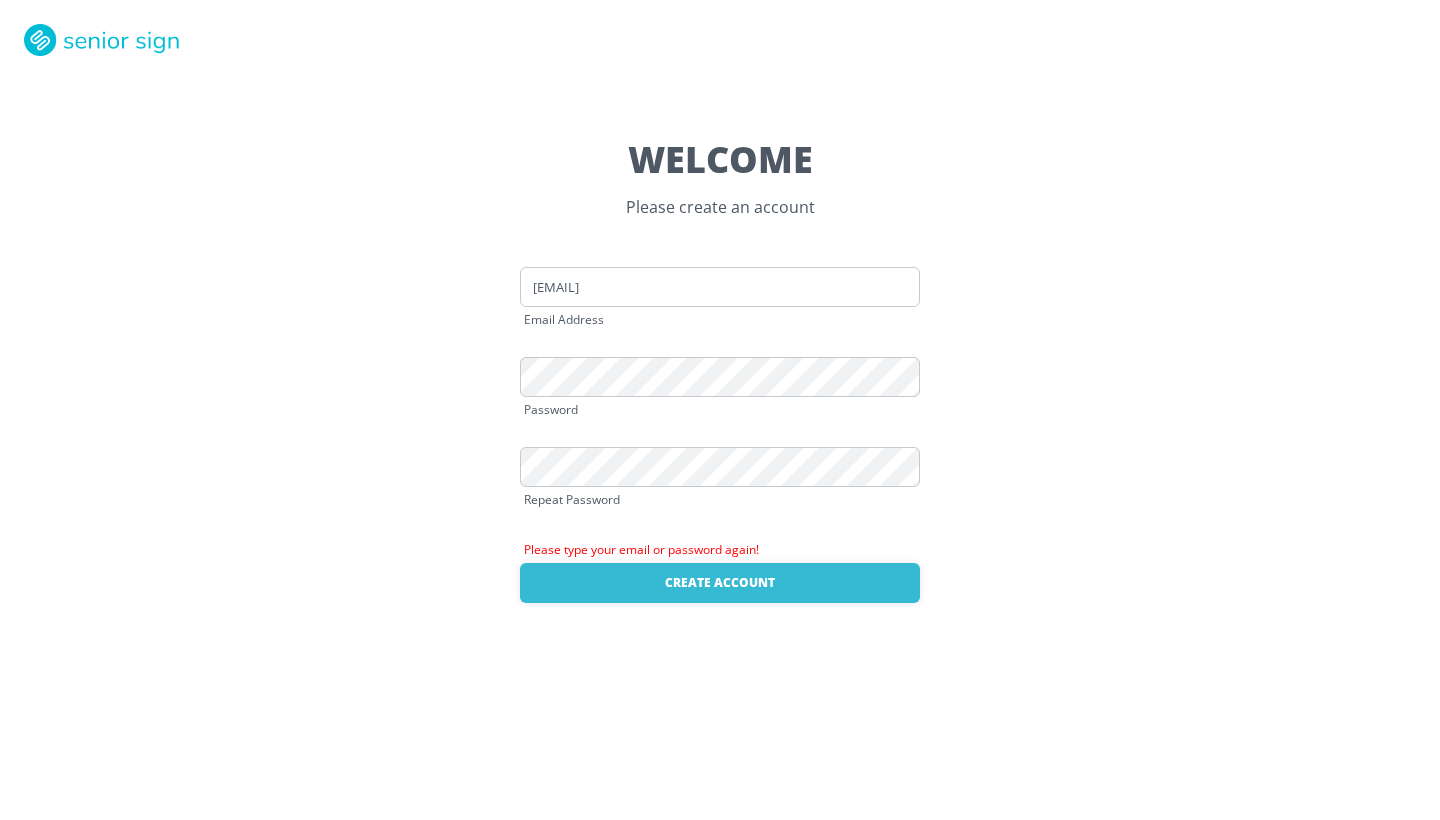 click on "Please type your email or password again!" at bounding box center (720, 550) 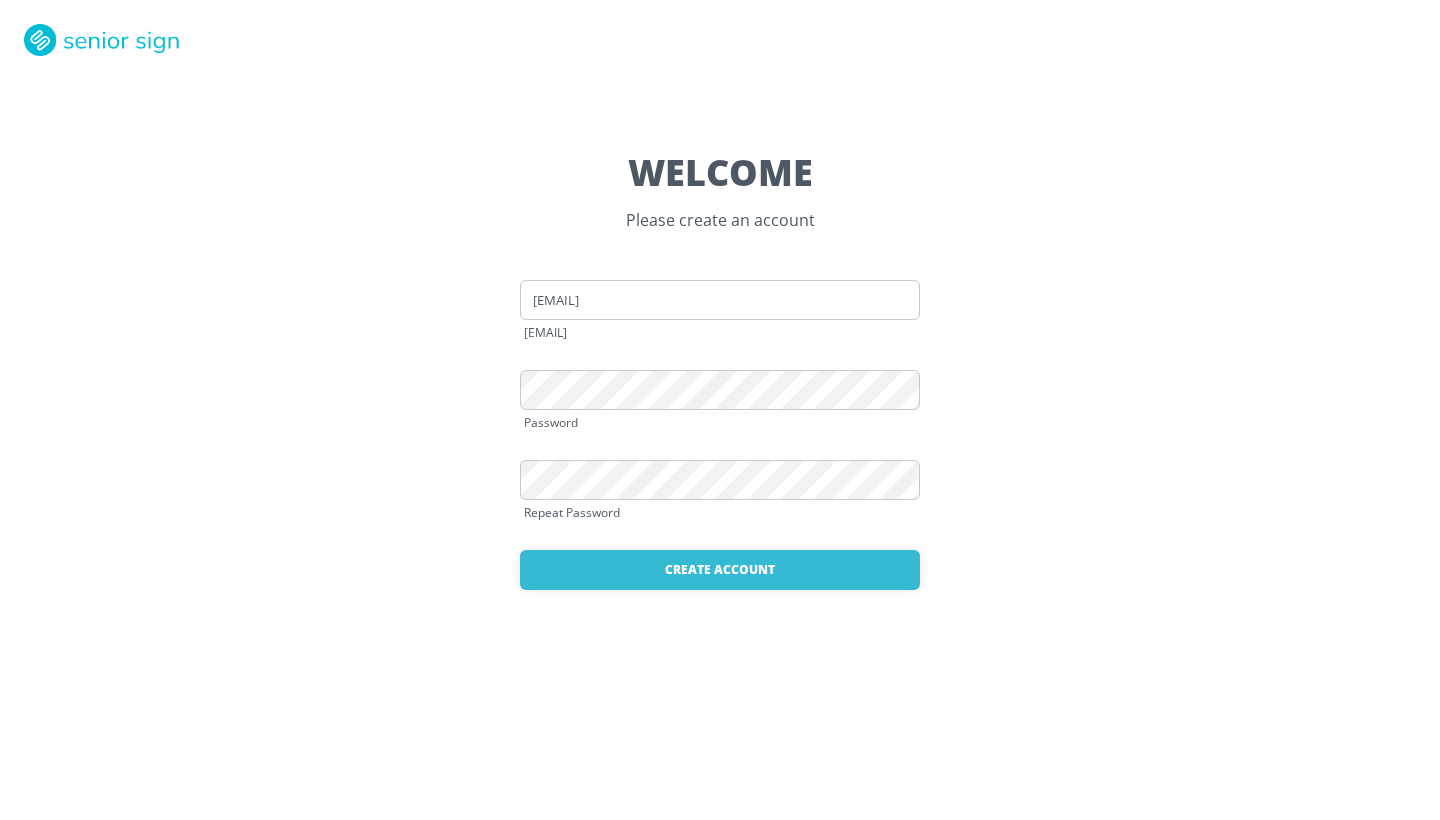 scroll, scrollTop: 0, scrollLeft: 0, axis: both 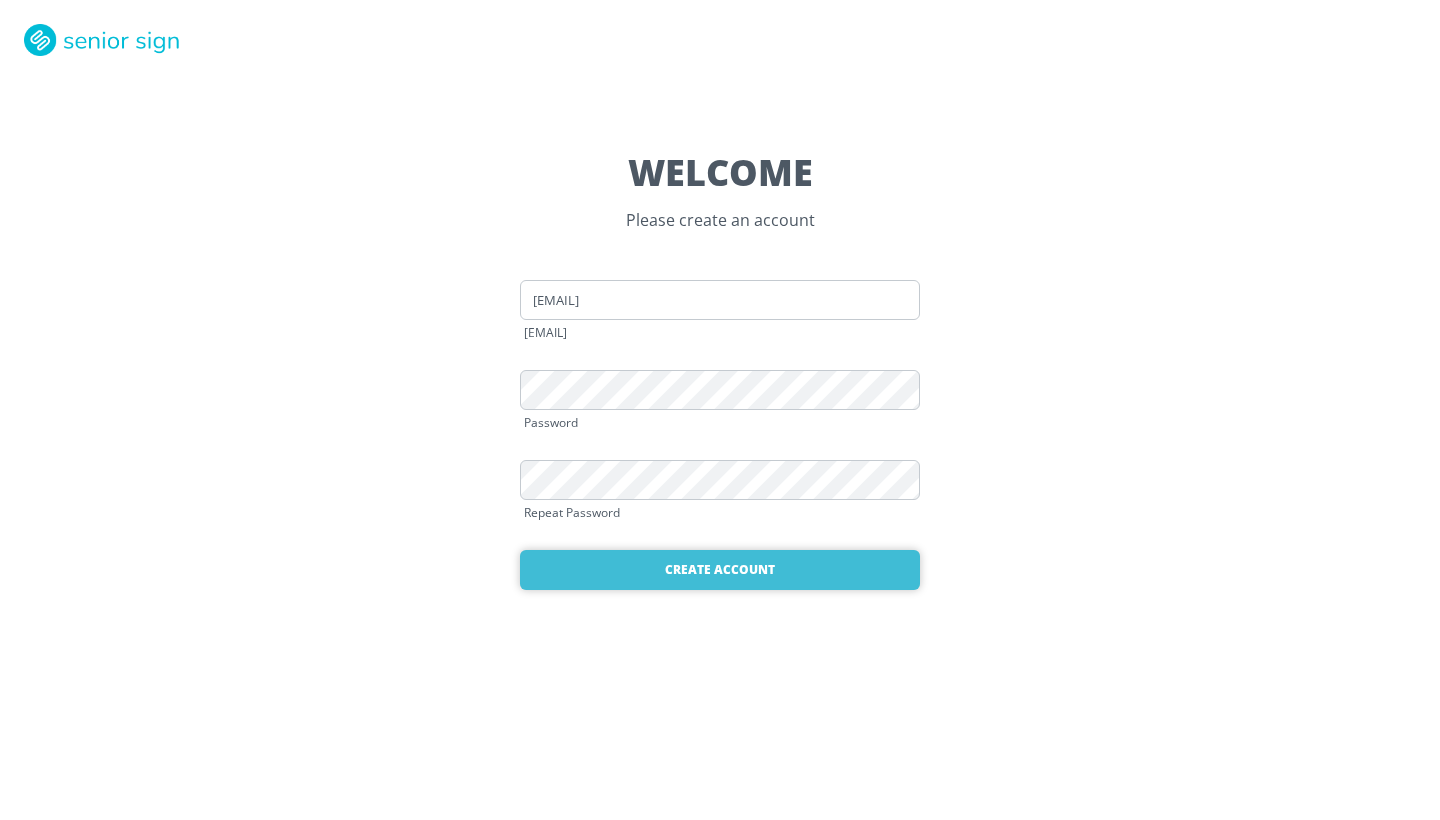 click on "Create Account" at bounding box center (720, 570) 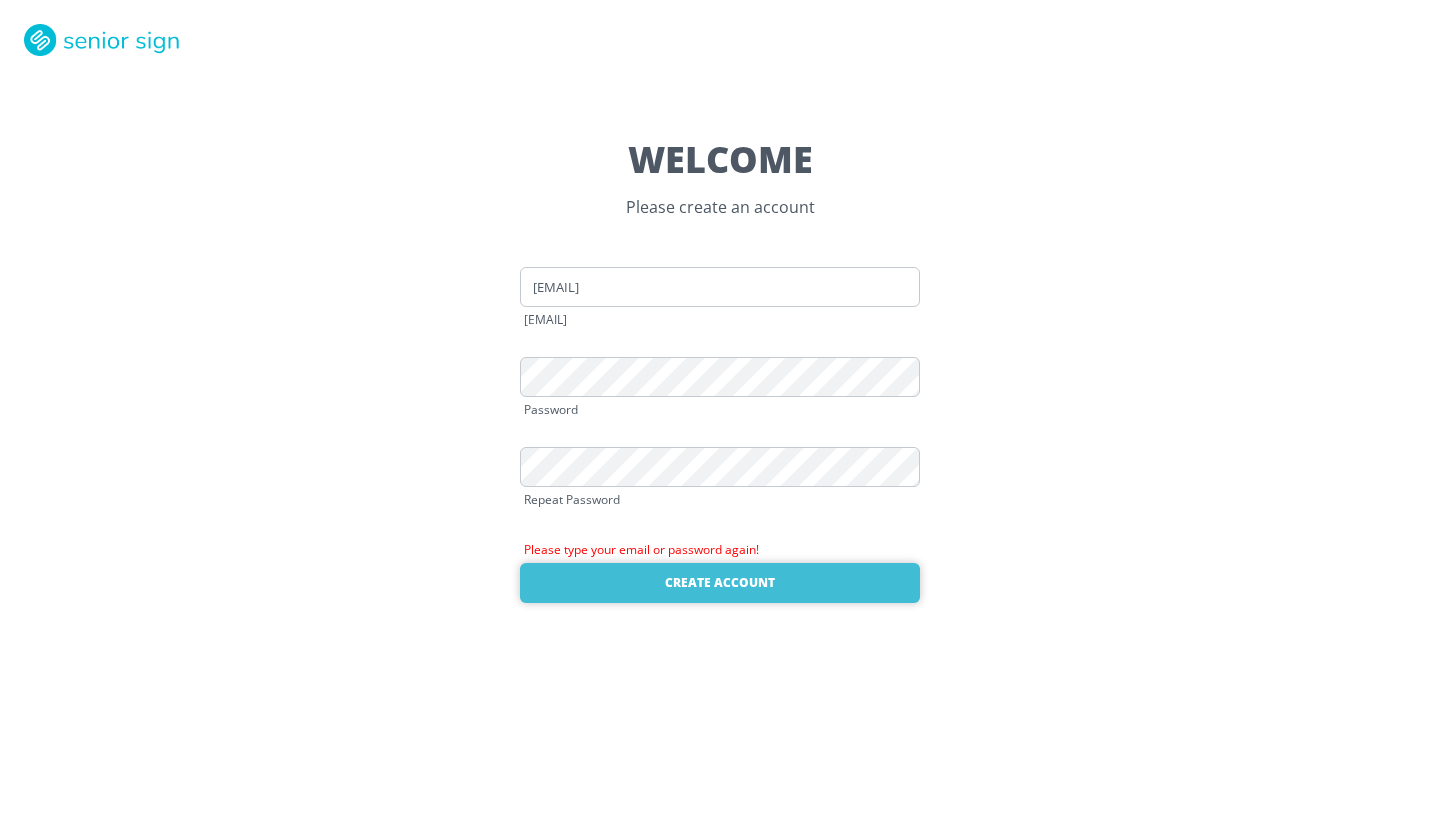click on "Create Account" at bounding box center [720, 583] 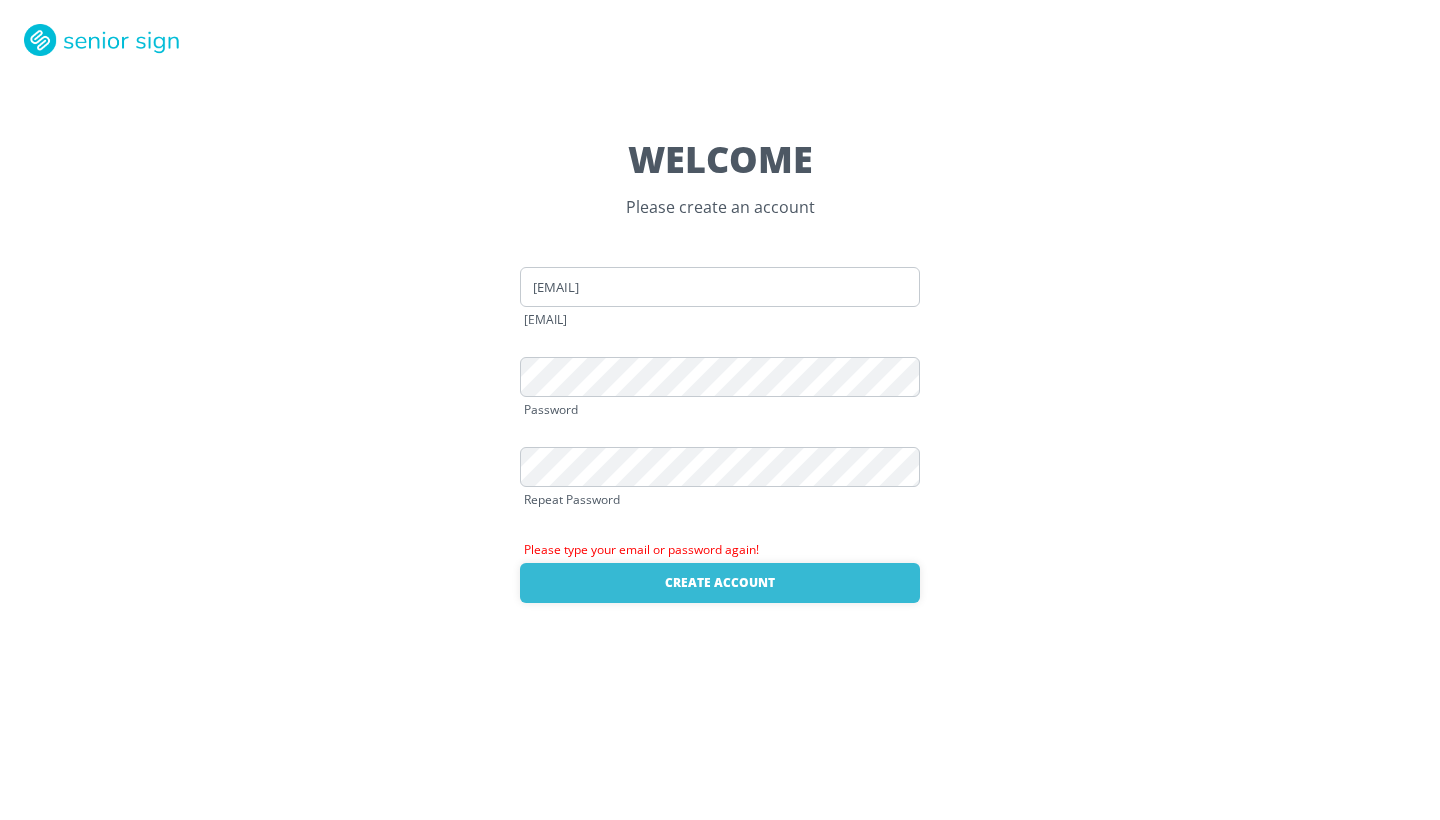 click on "WELCOME Please create an account [EMAIL] Email Address Password Repeat Password Please type your email or password again! Create Account Already have an account?  Login here" at bounding box center [720, 410] 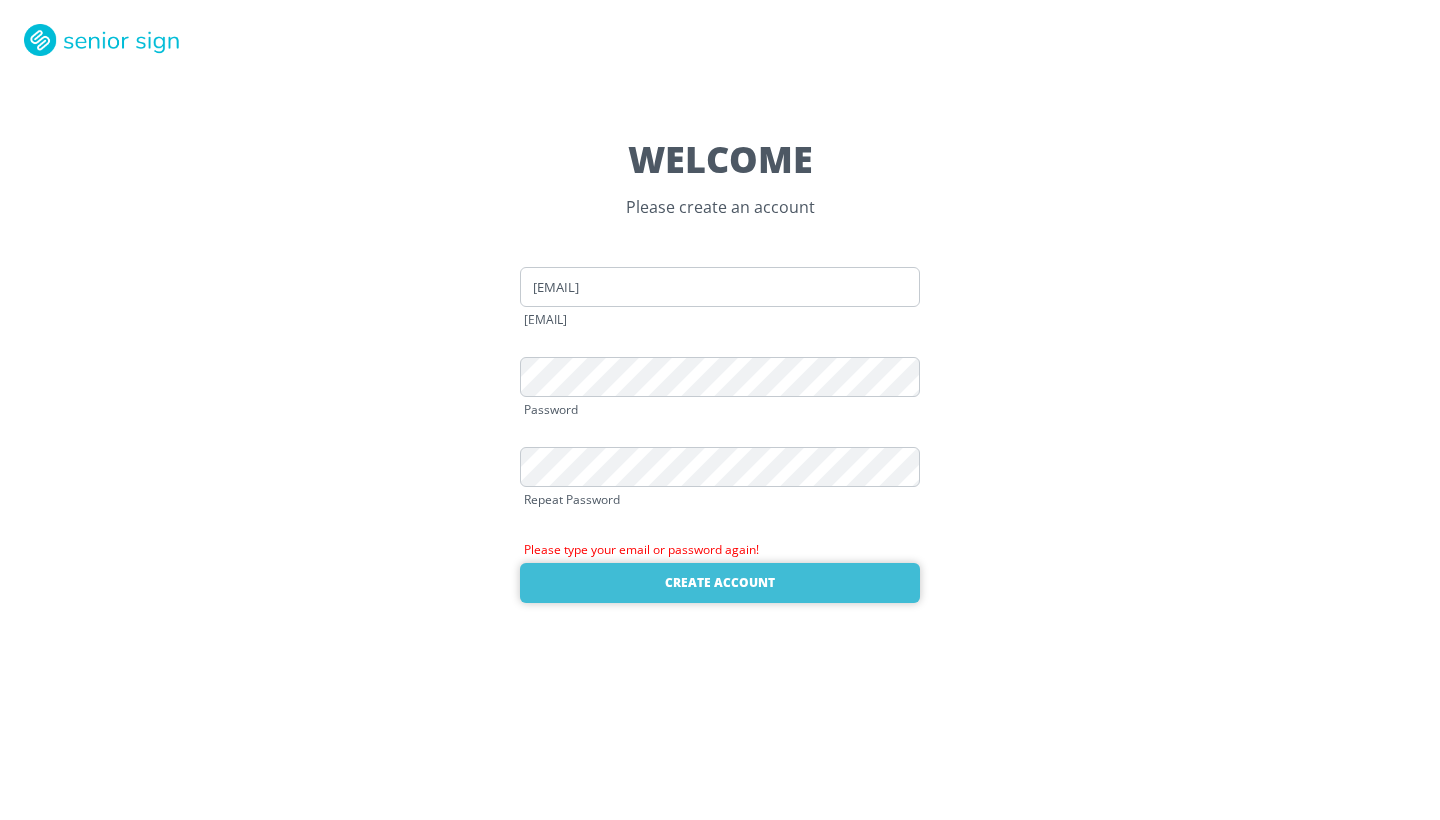 click on "Create Account" at bounding box center [720, 583] 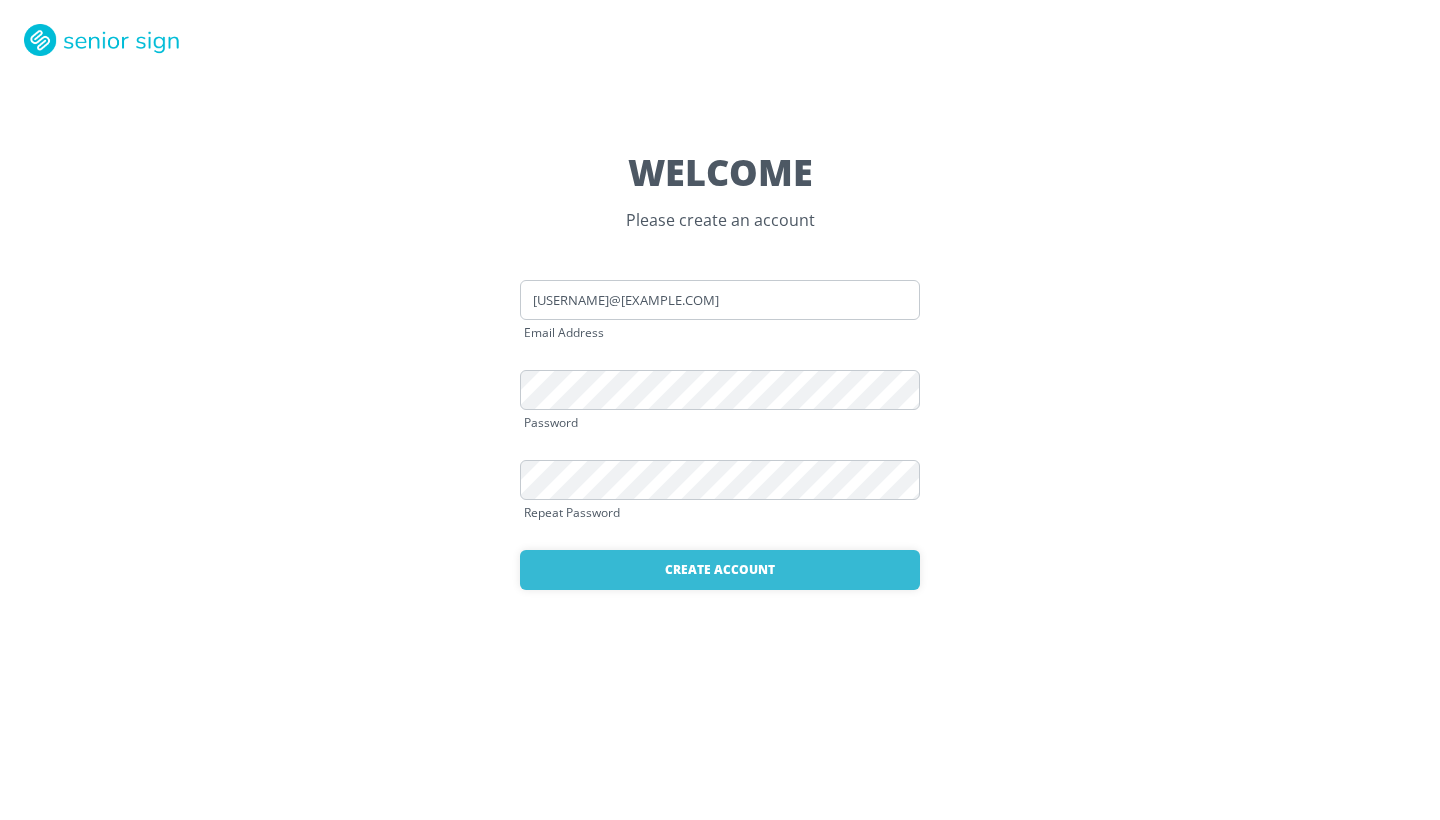 scroll, scrollTop: 0, scrollLeft: 0, axis: both 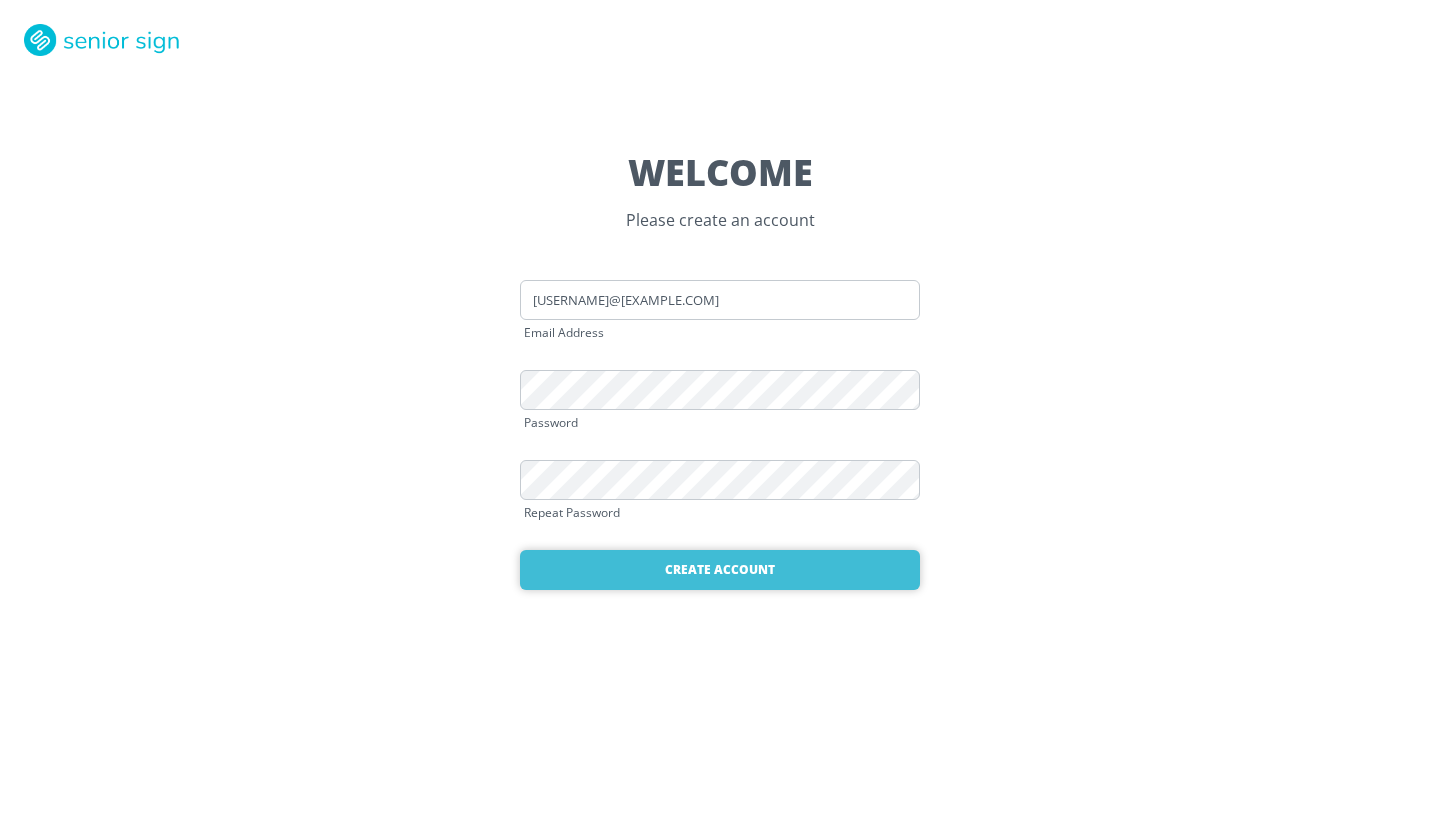 click on "Create Account" at bounding box center (720, 570) 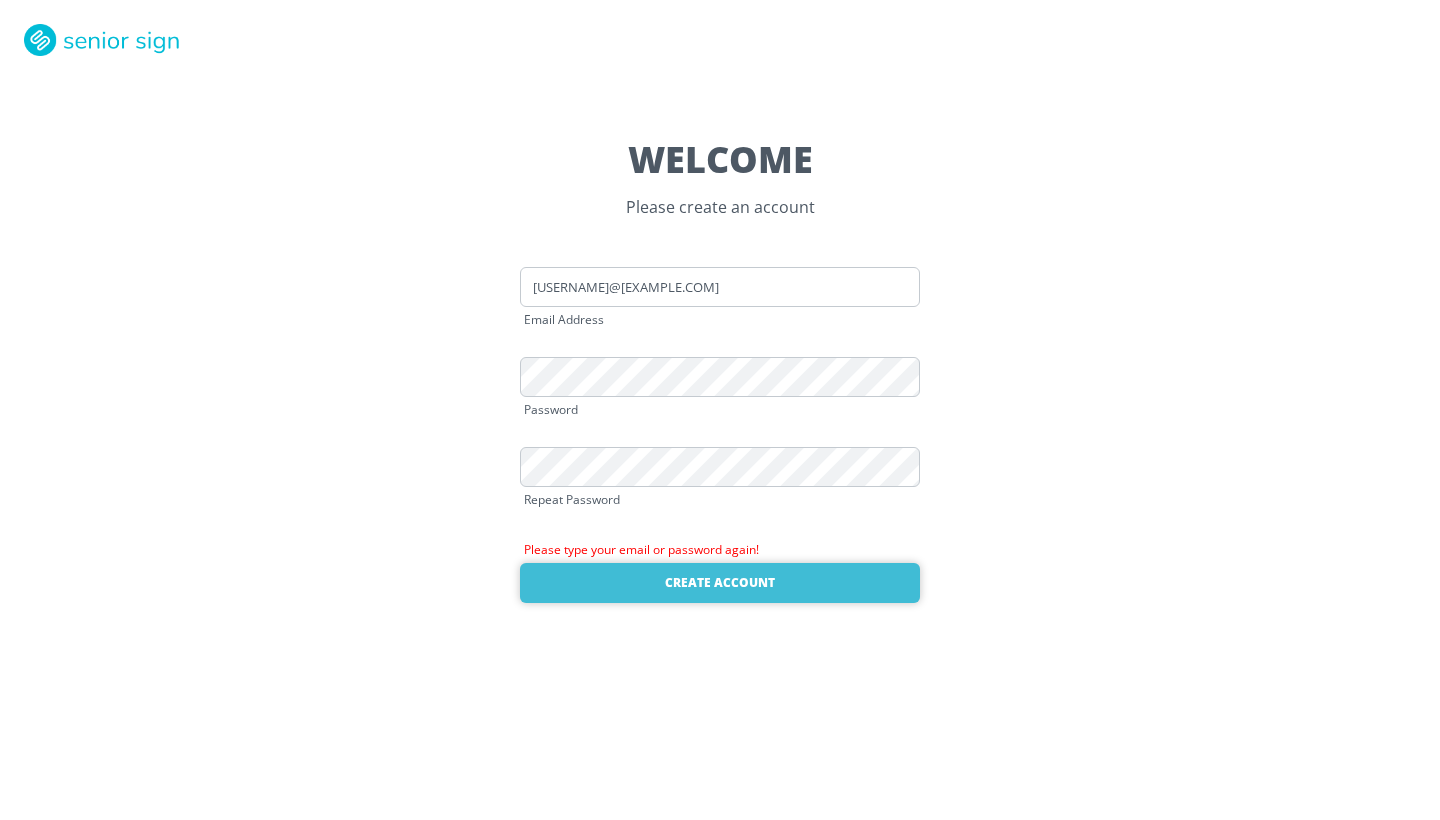 click on "Create Account" at bounding box center [720, 583] 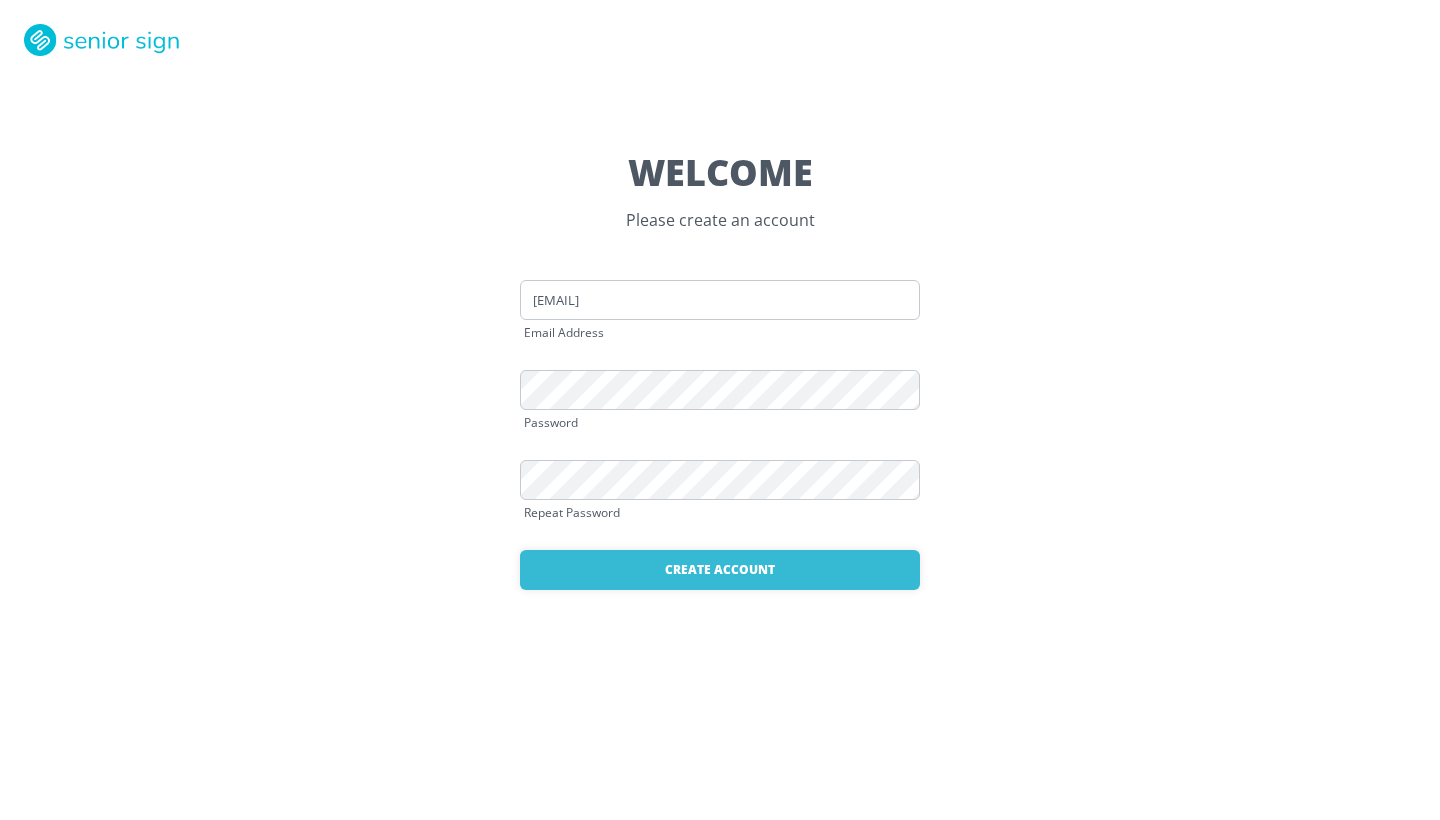 scroll, scrollTop: 0, scrollLeft: 0, axis: both 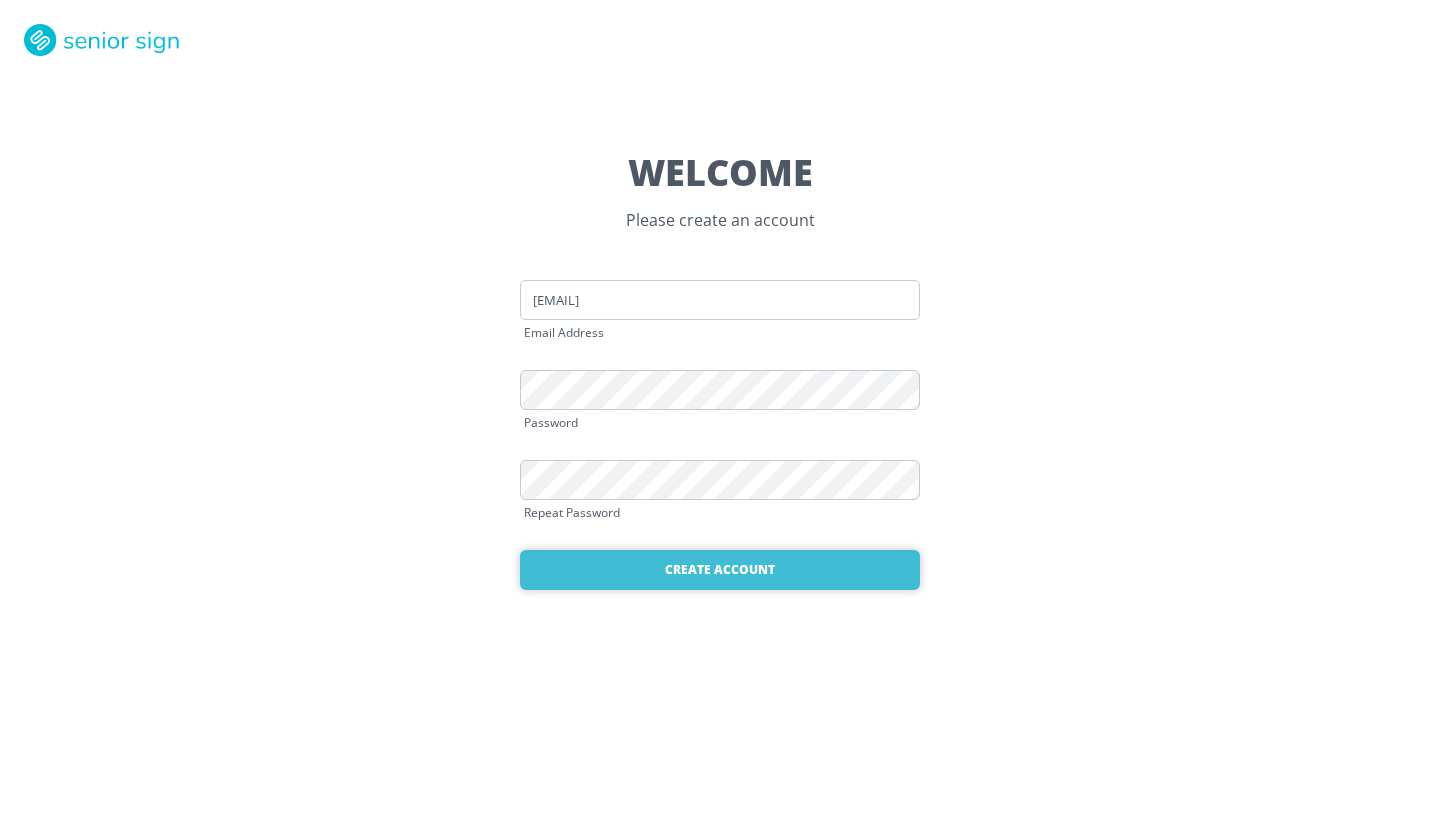 click on "Create Account" at bounding box center (720, 570) 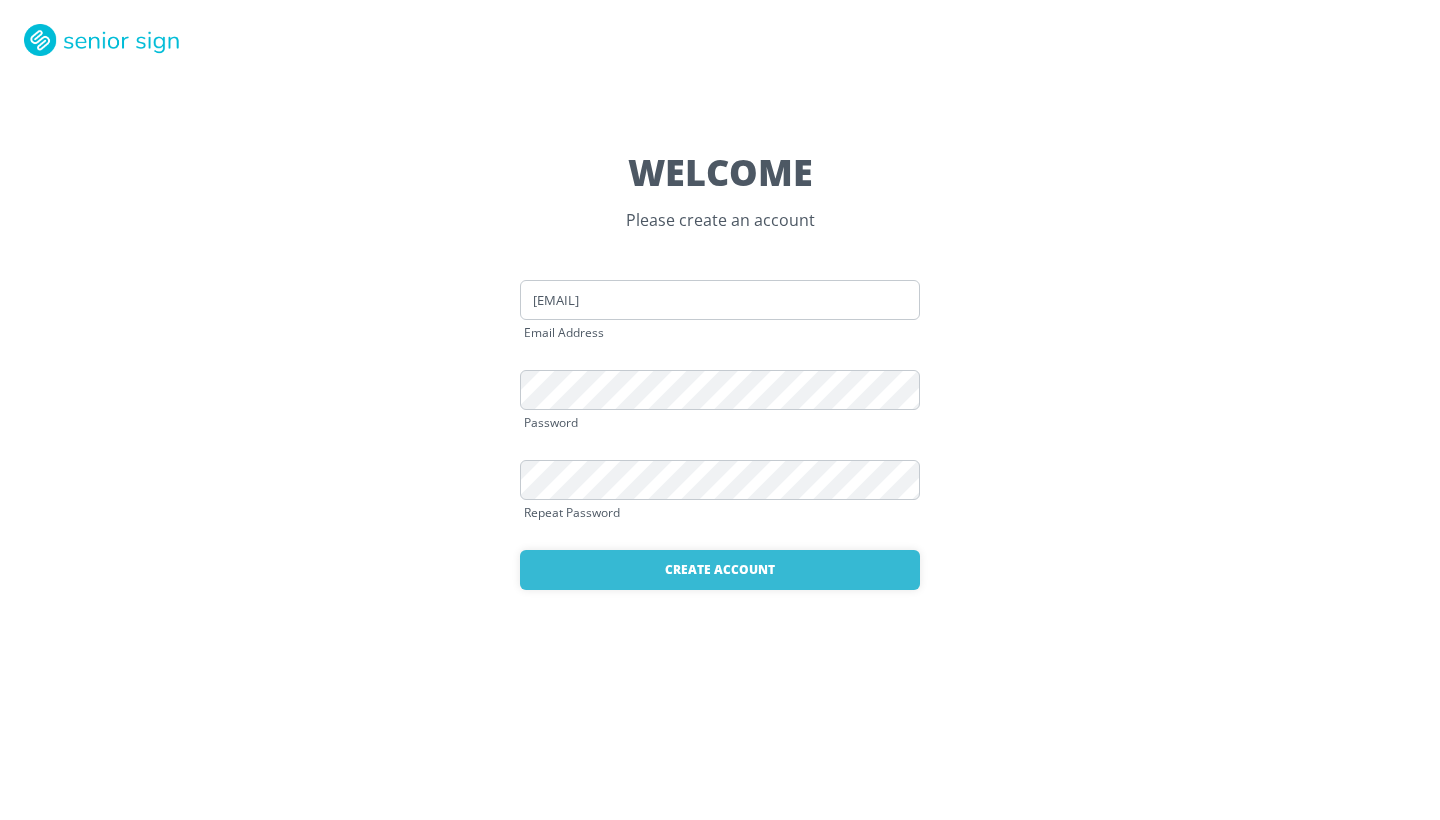 scroll, scrollTop: 0, scrollLeft: 0, axis: both 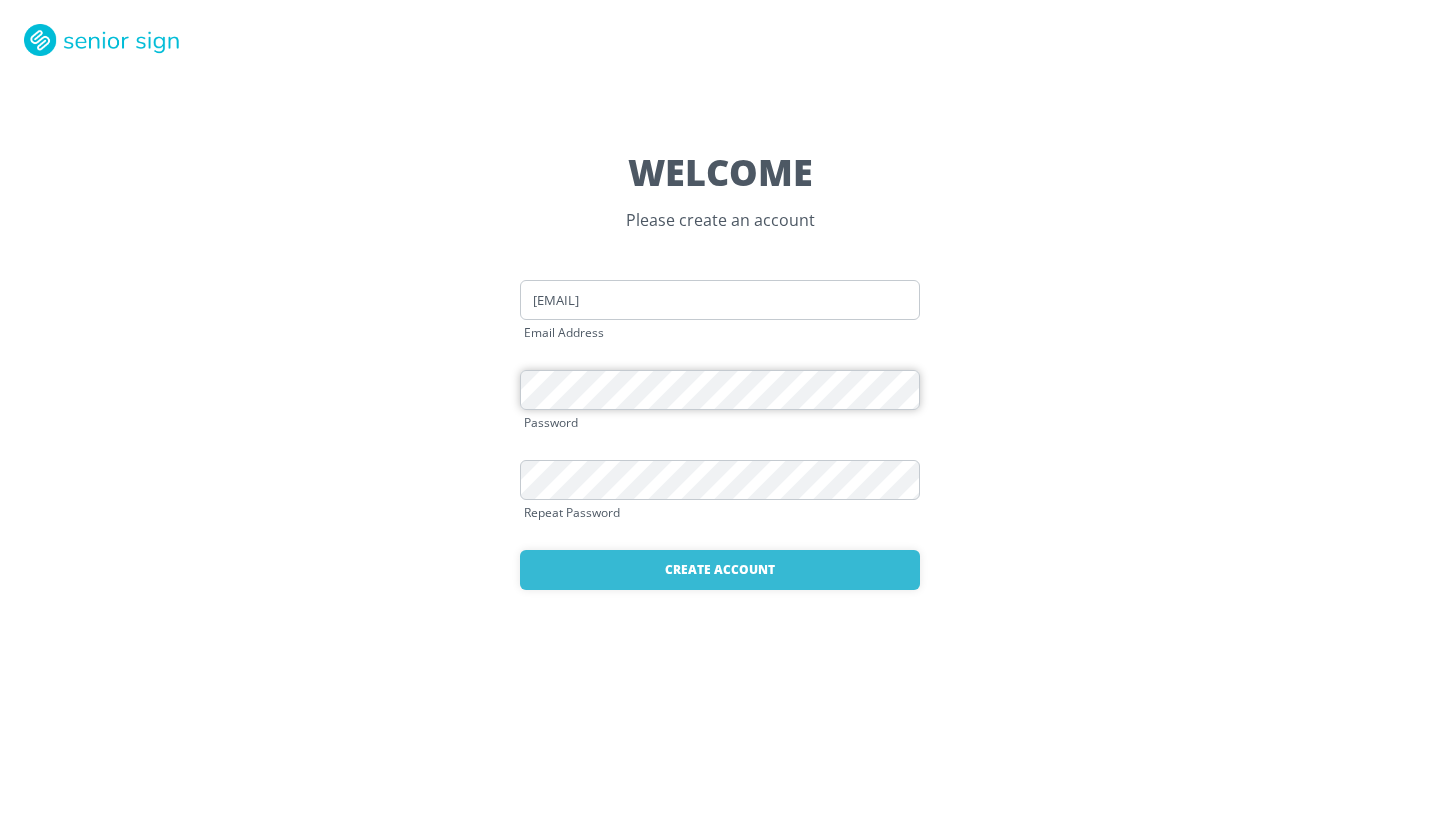 click on "WELCOME Please create an account kim.egan66@gmail.com Email Address Password Repeat Password Create Account Already have an account?  Login here" at bounding box center (720, 410) 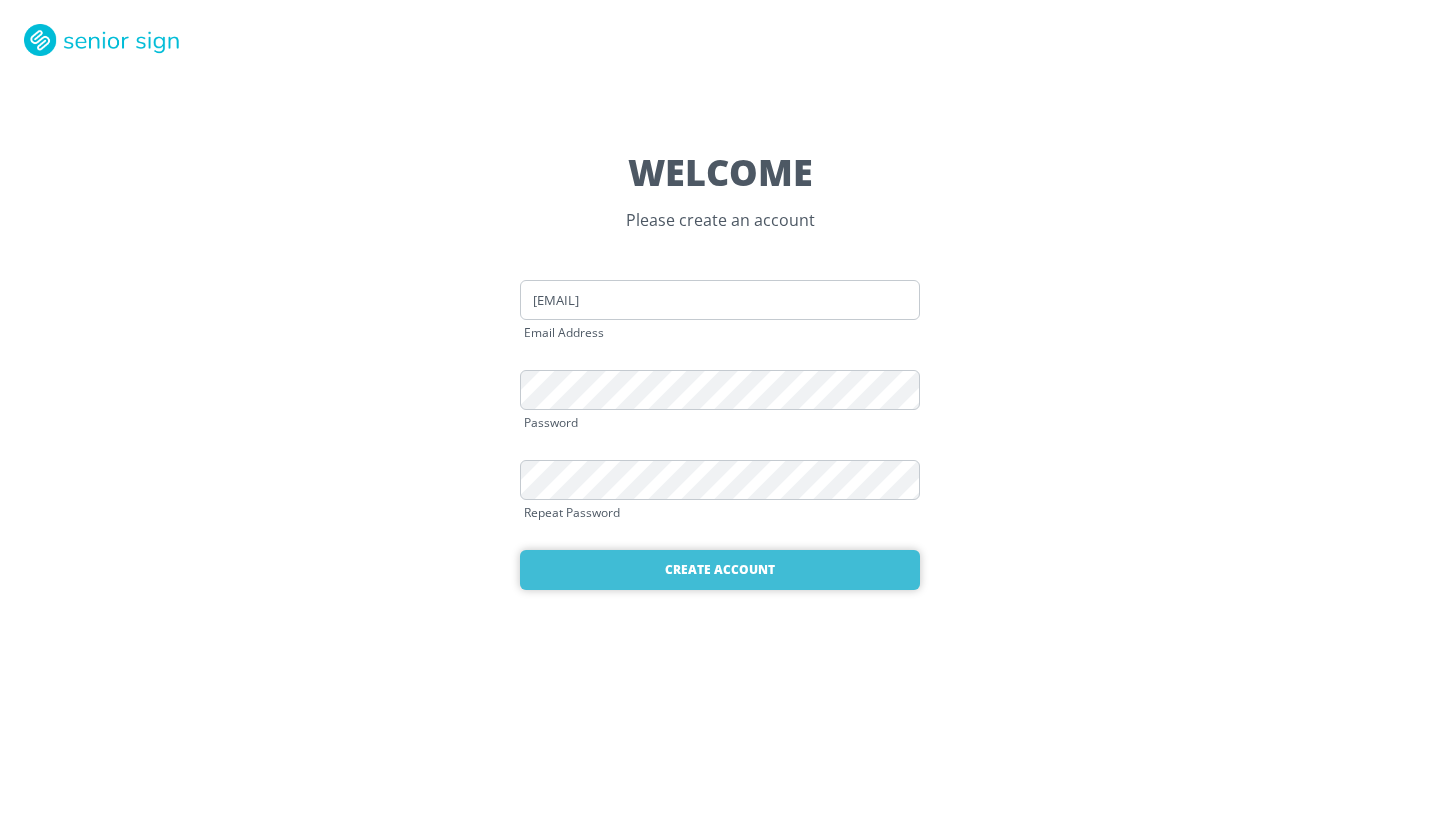 click on "Create Account" at bounding box center (720, 570) 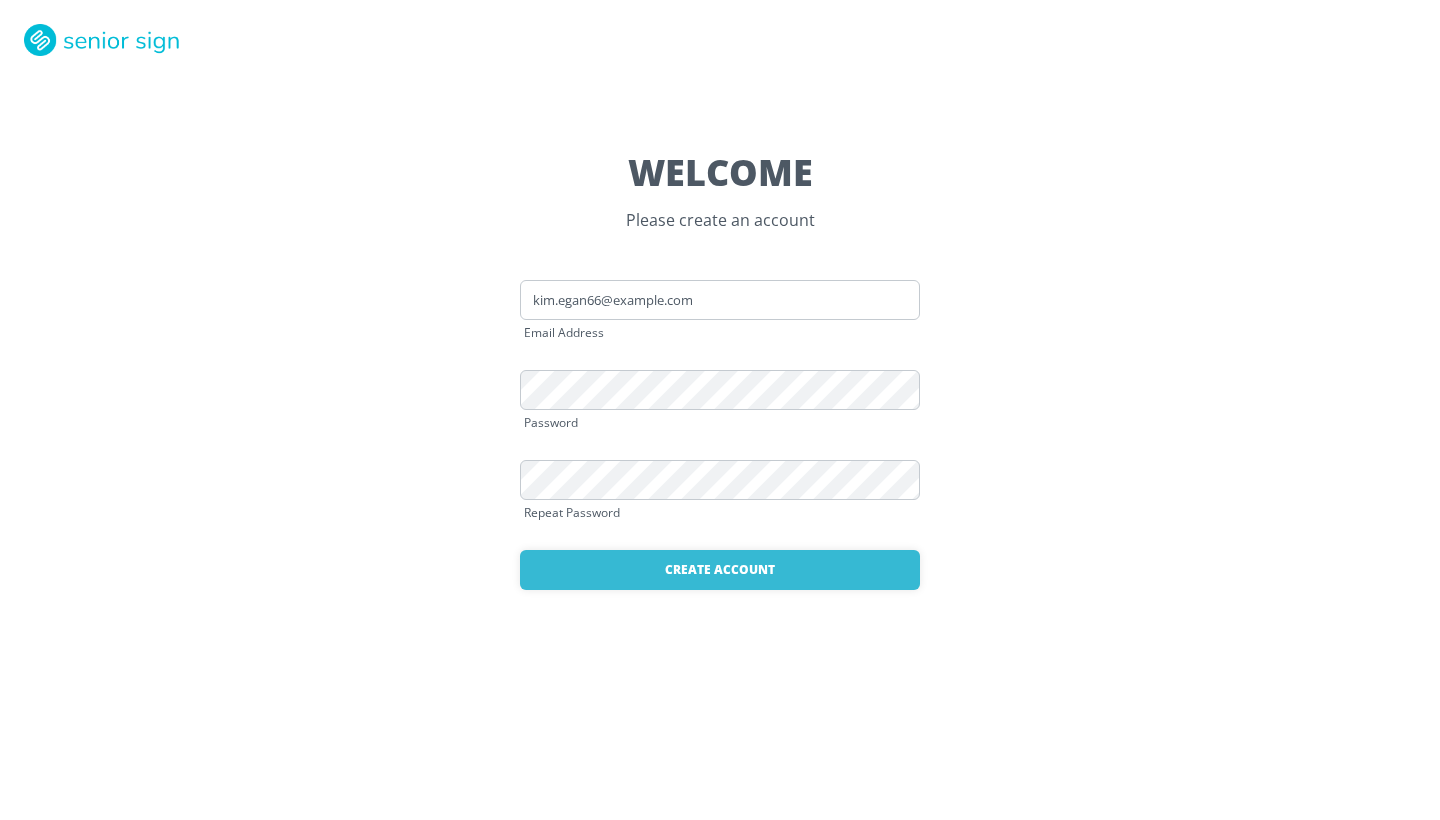scroll, scrollTop: 0, scrollLeft: 0, axis: both 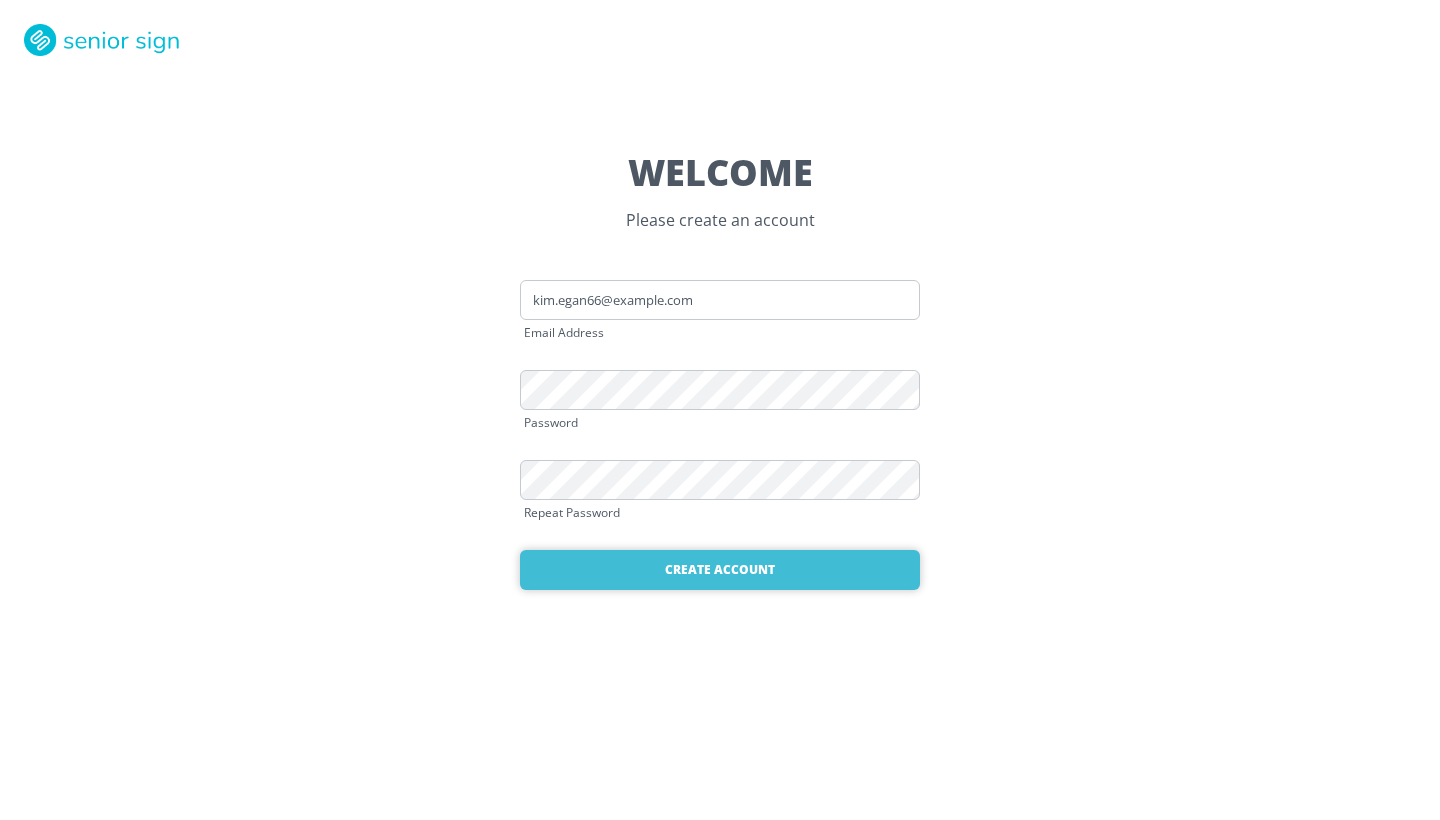 click on "Create Account" at bounding box center [720, 570] 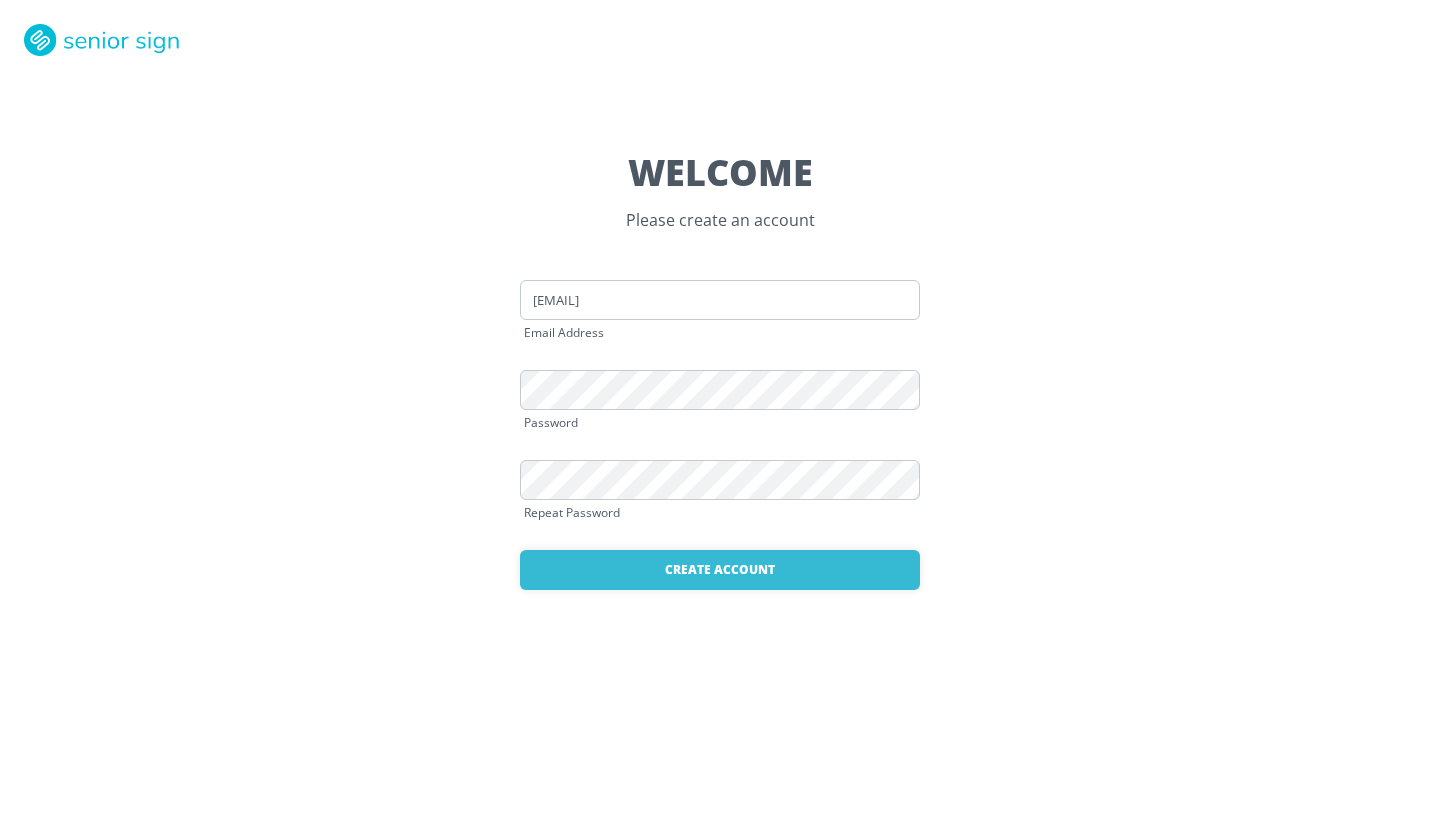 scroll, scrollTop: 0, scrollLeft: 0, axis: both 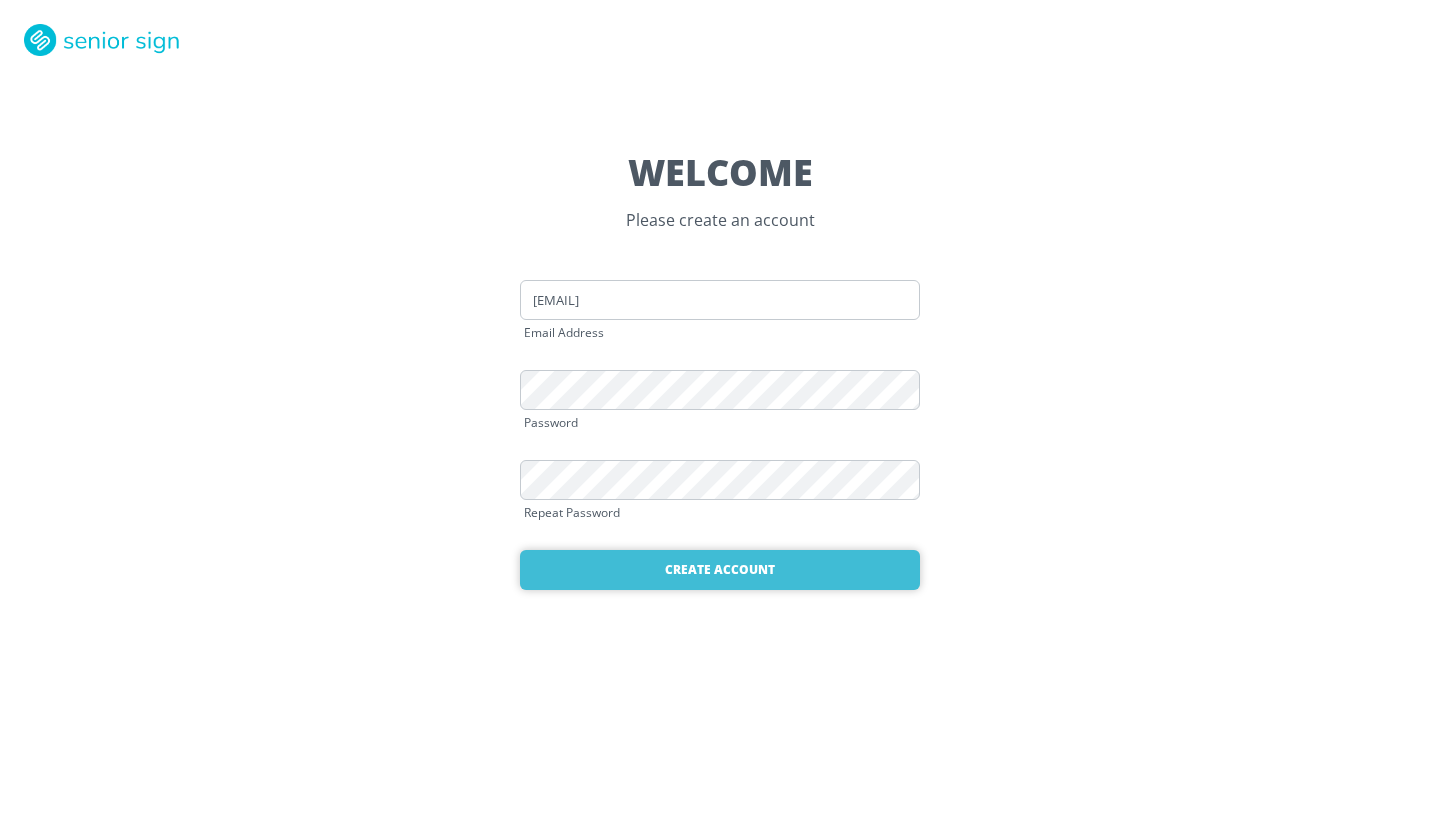 click on "Create Account" at bounding box center (720, 570) 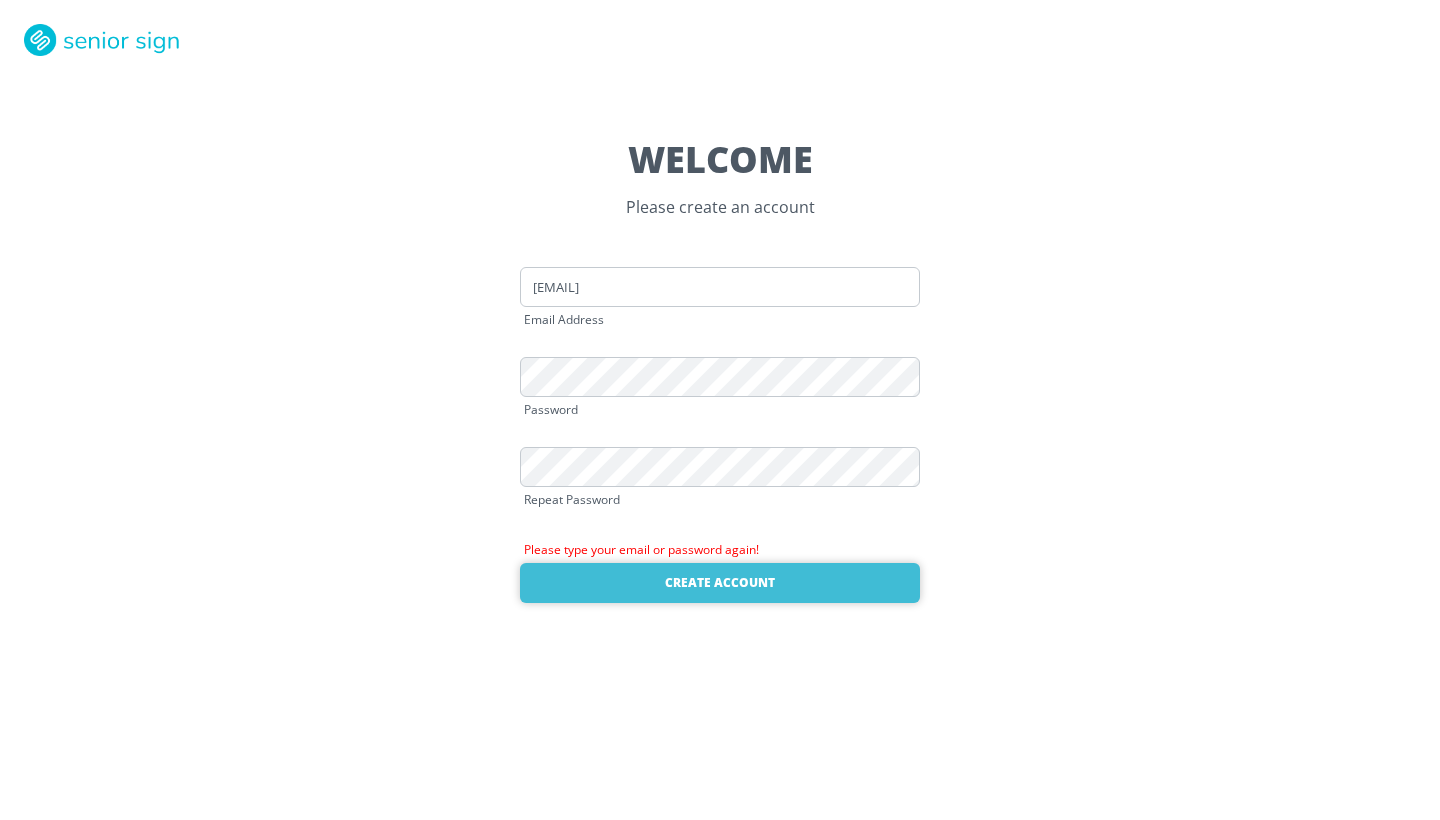 click on "Create Account" at bounding box center (720, 583) 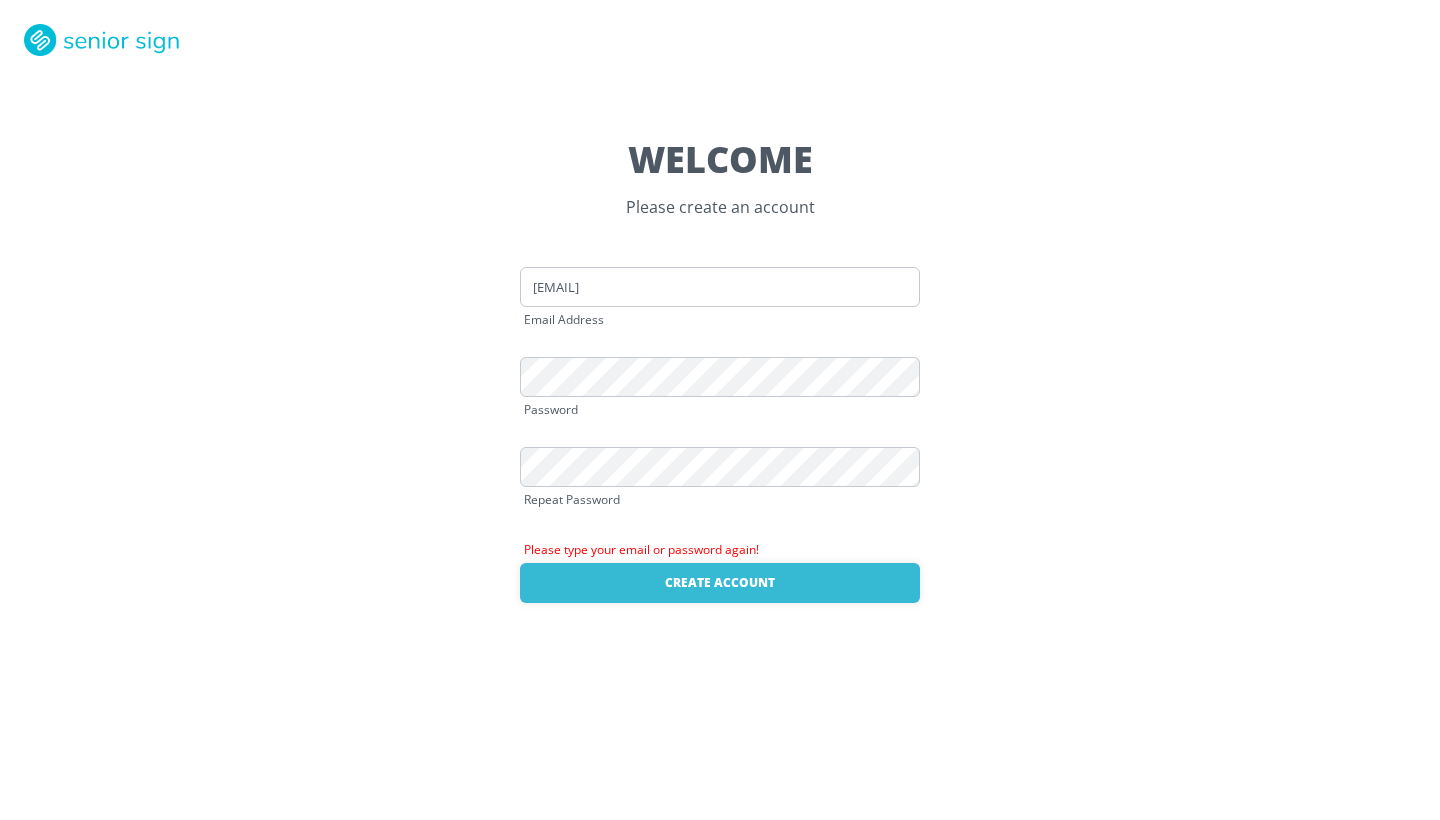 click on "WELCOME Please create an account kim.egan66@gmail.com Email Address Password Repeat Password Please type your email or password again! Create Account Already have an account?  Login here" at bounding box center [720, 410] 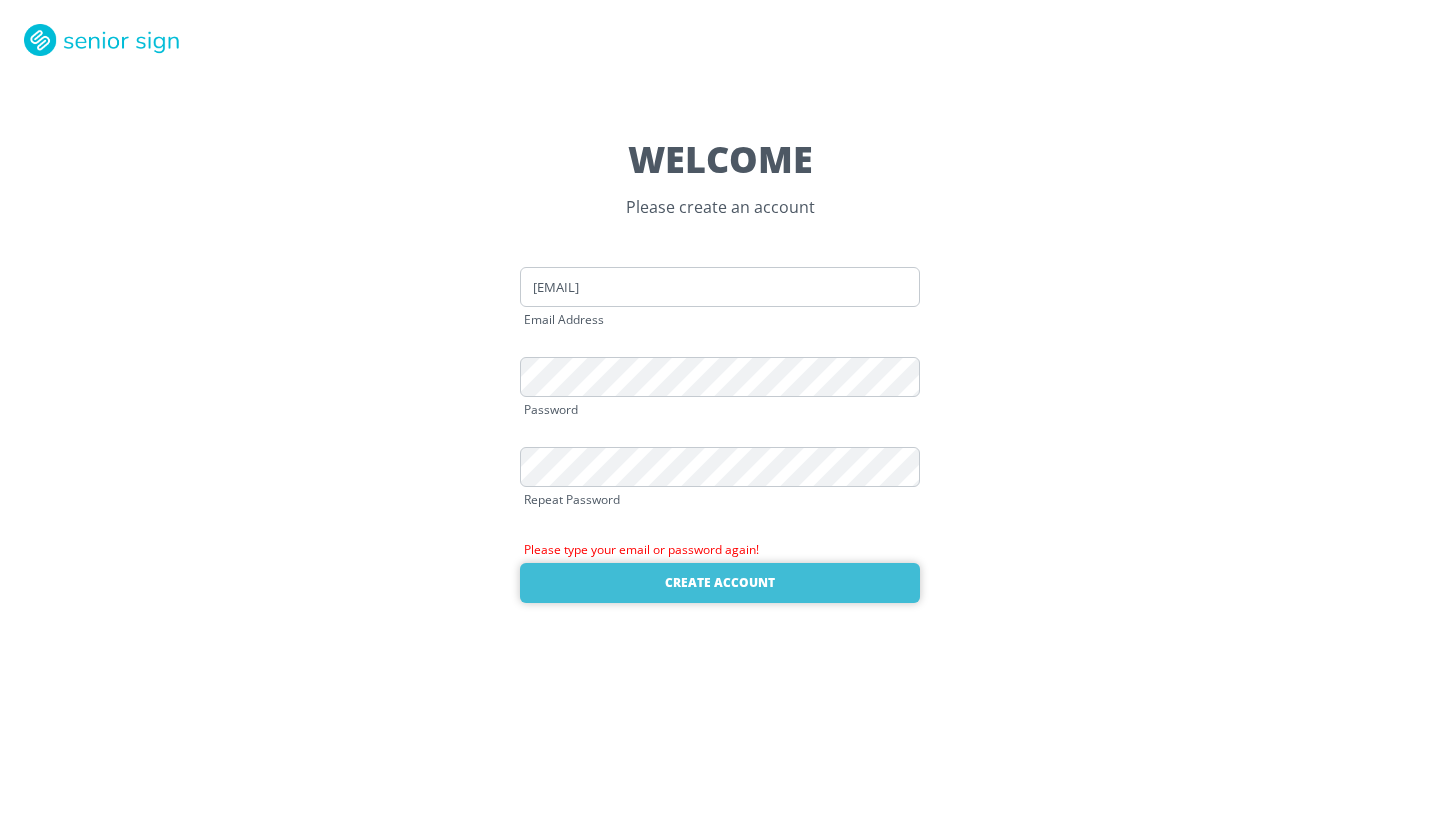 click on "Create Account" at bounding box center [720, 583] 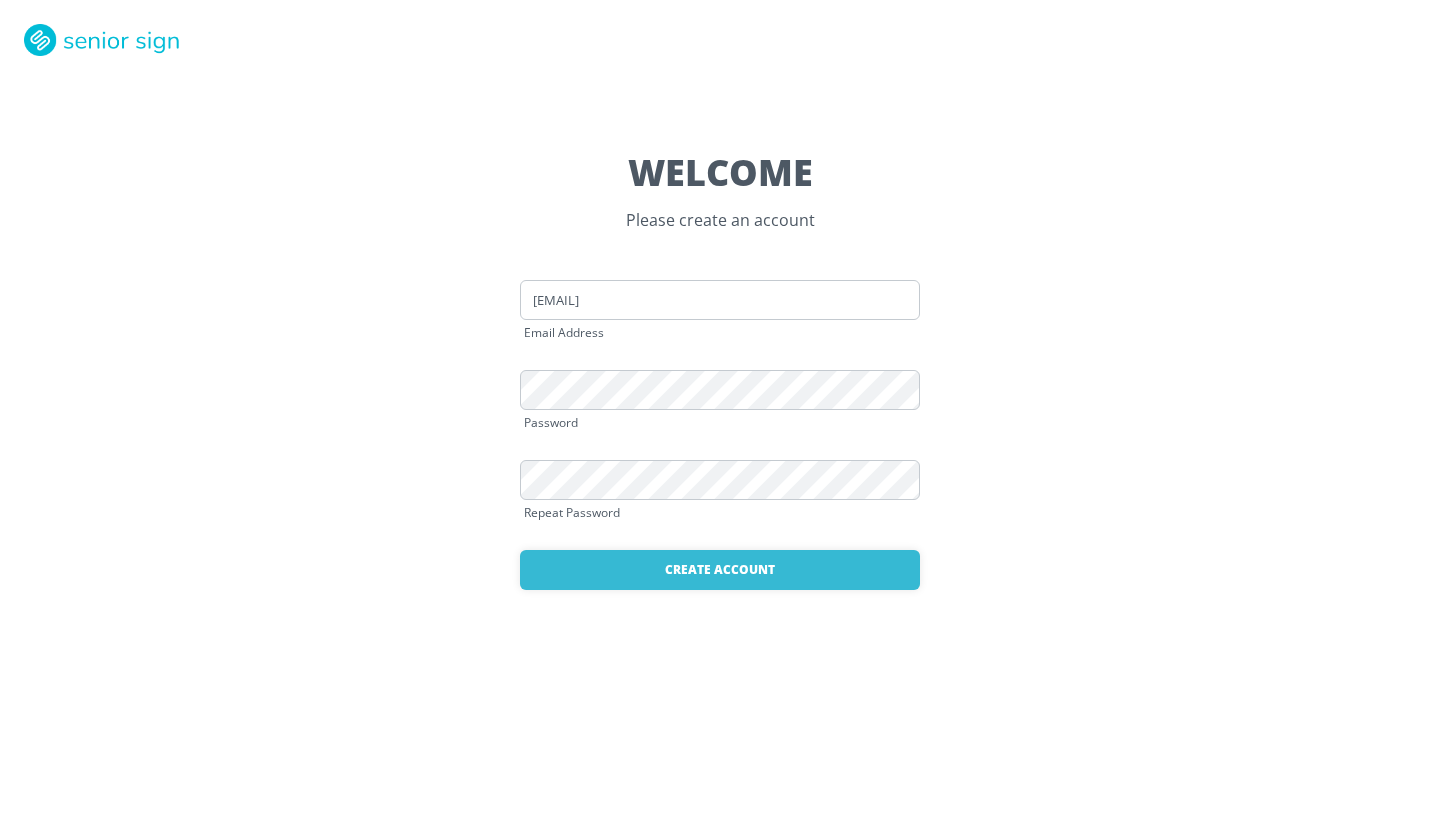 scroll, scrollTop: 0, scrollLeft: 0, axis: both 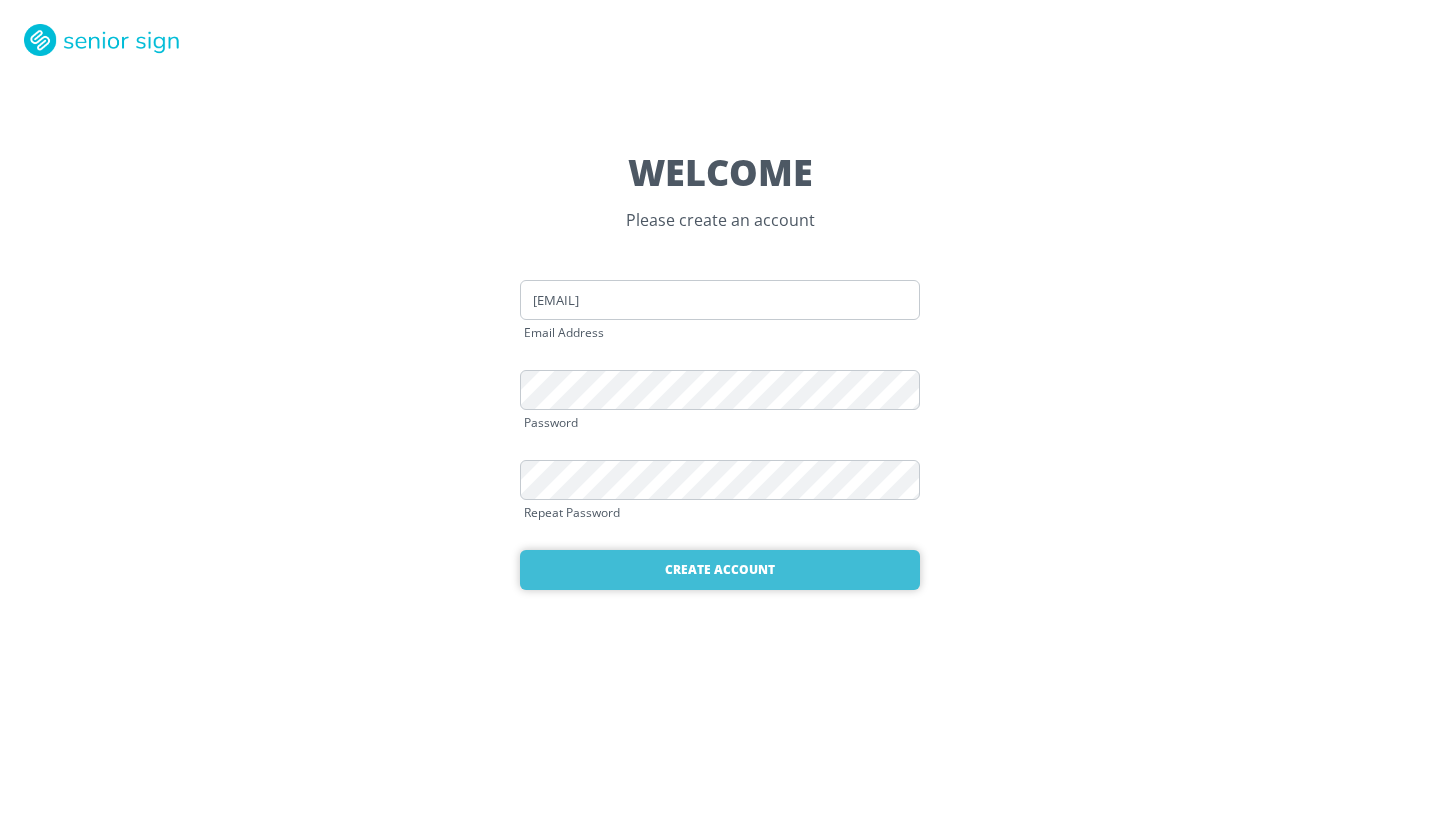 click on "Create Account" at bounding box center (720, 570) 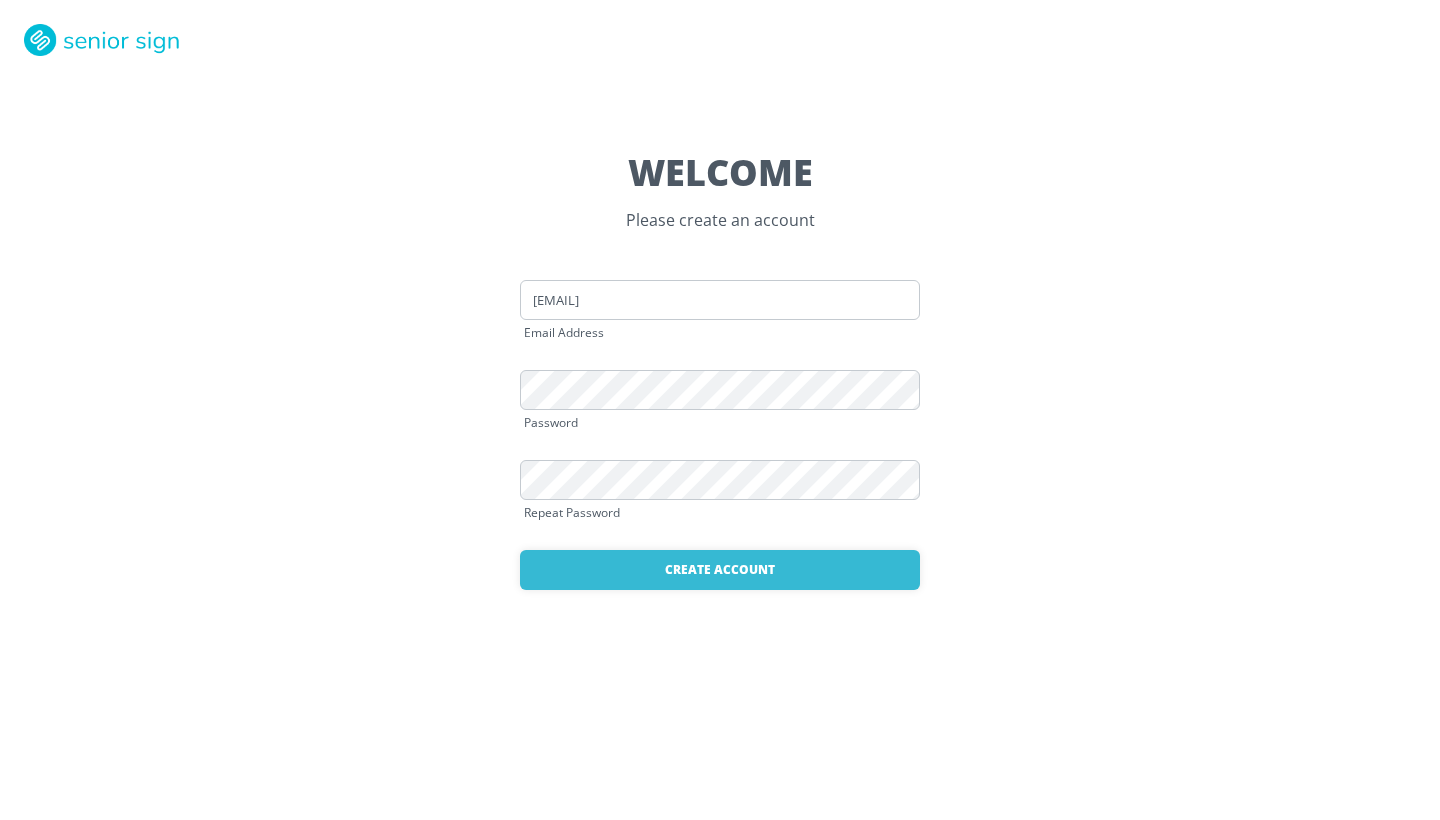 scroll, scrollTop: 0, scrollLeft: 0, axis: both 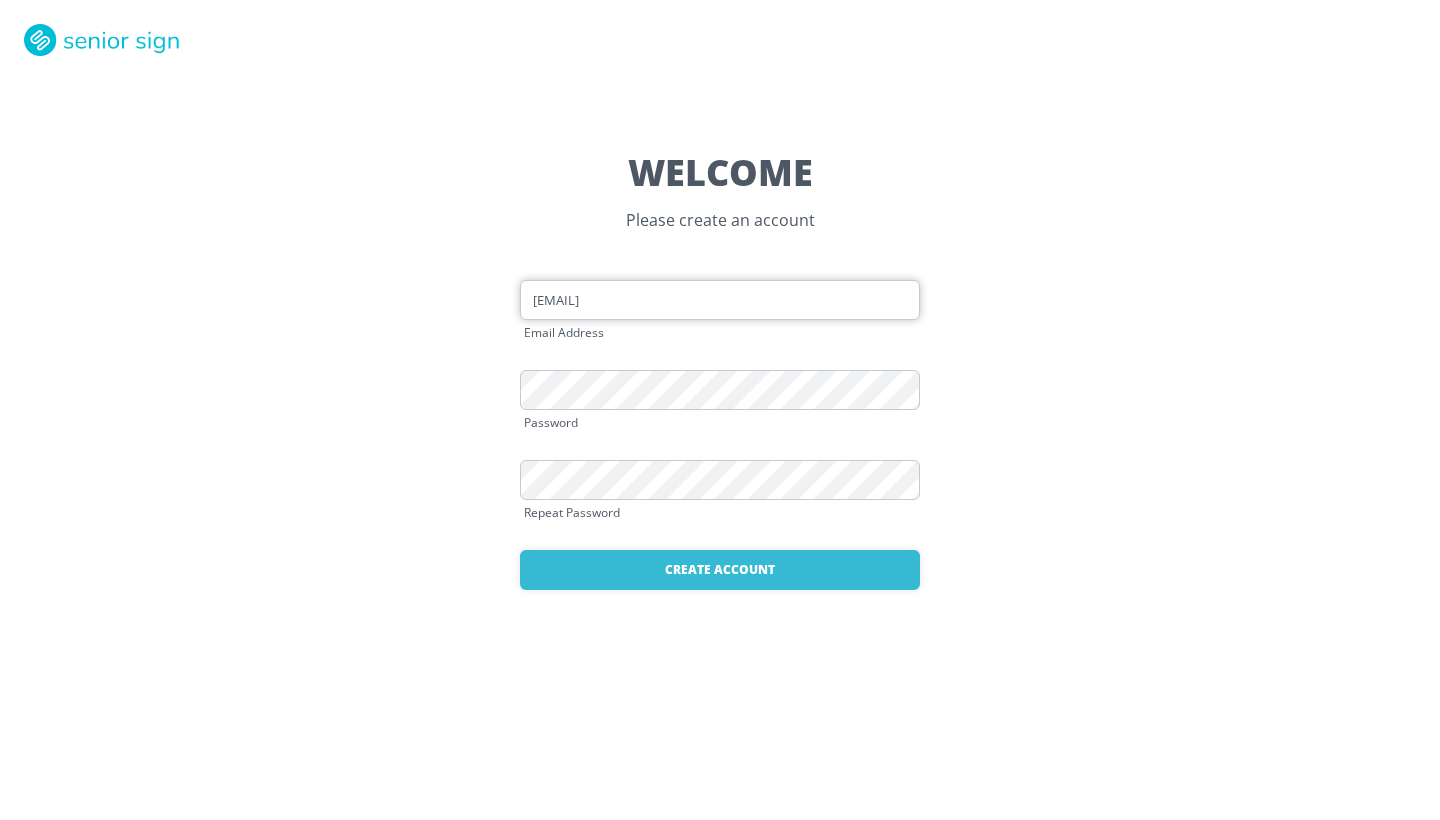 click on "[USERNAME]@[EXAMPLE.COM]" at bounding box center (720, 300) 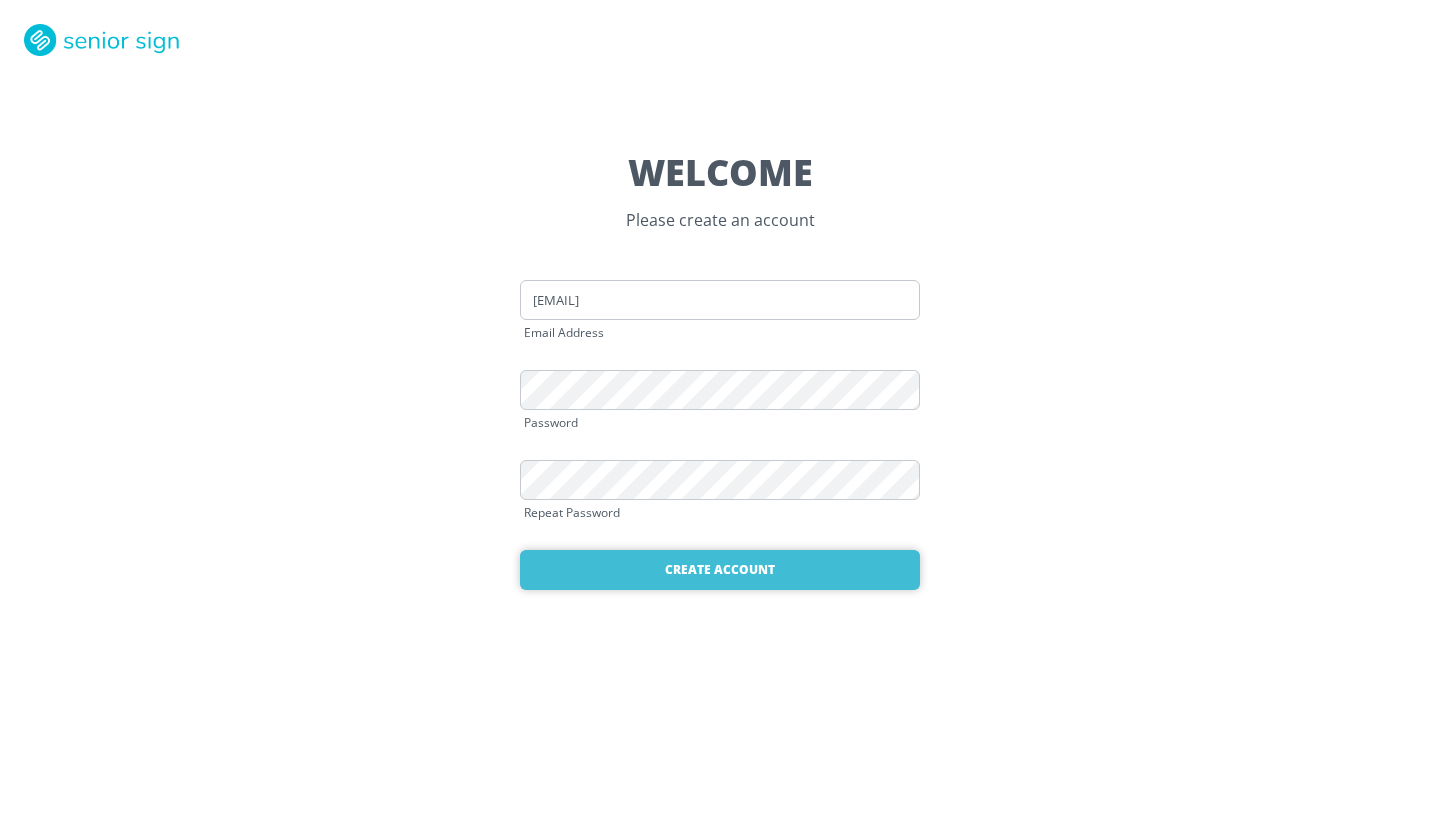 click on "Create Account" at bounding box center [720, 570] 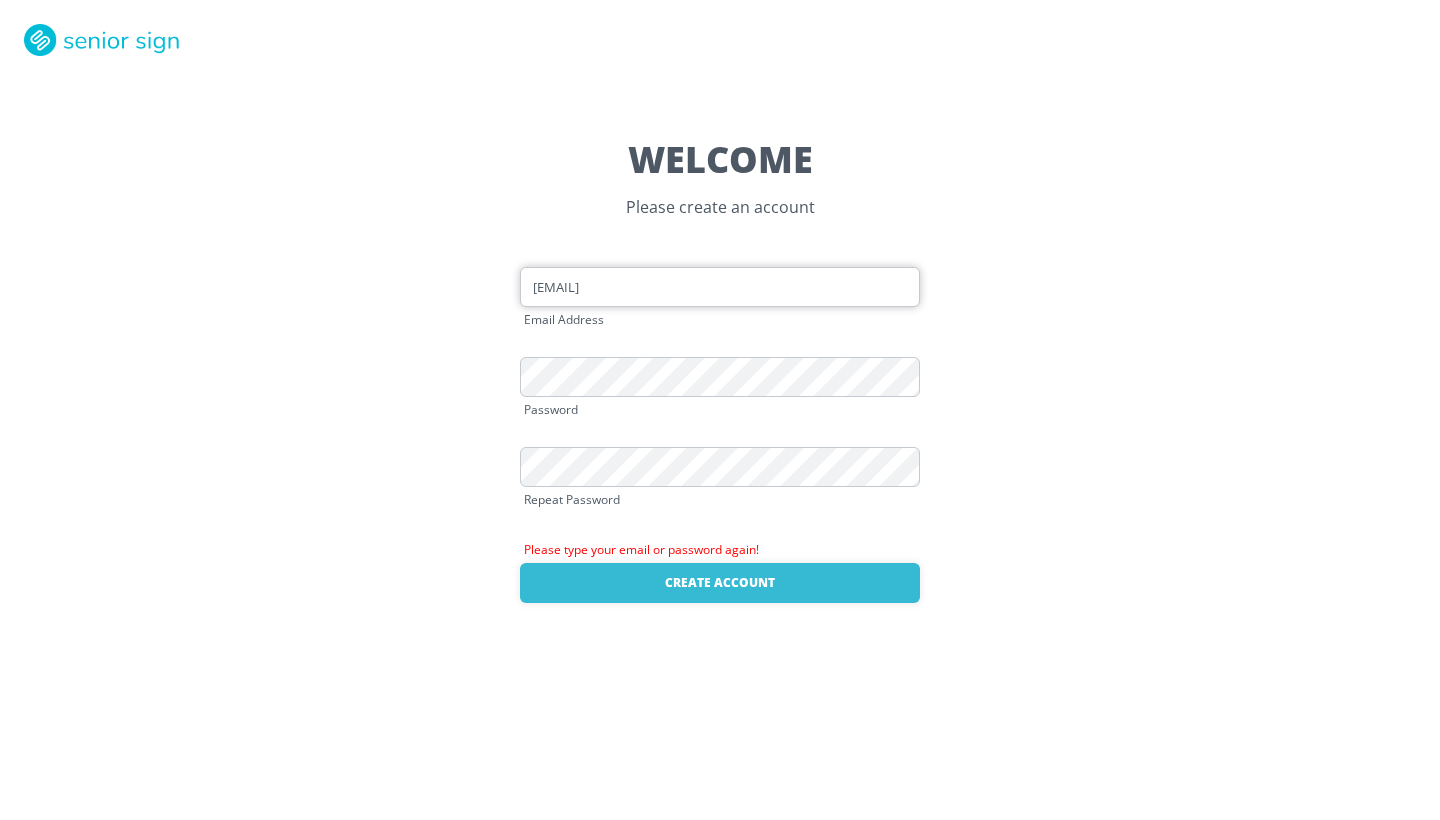 click on "[USERNAME]@[EXAMPLE.COM]" at bounding box center (720, 287) 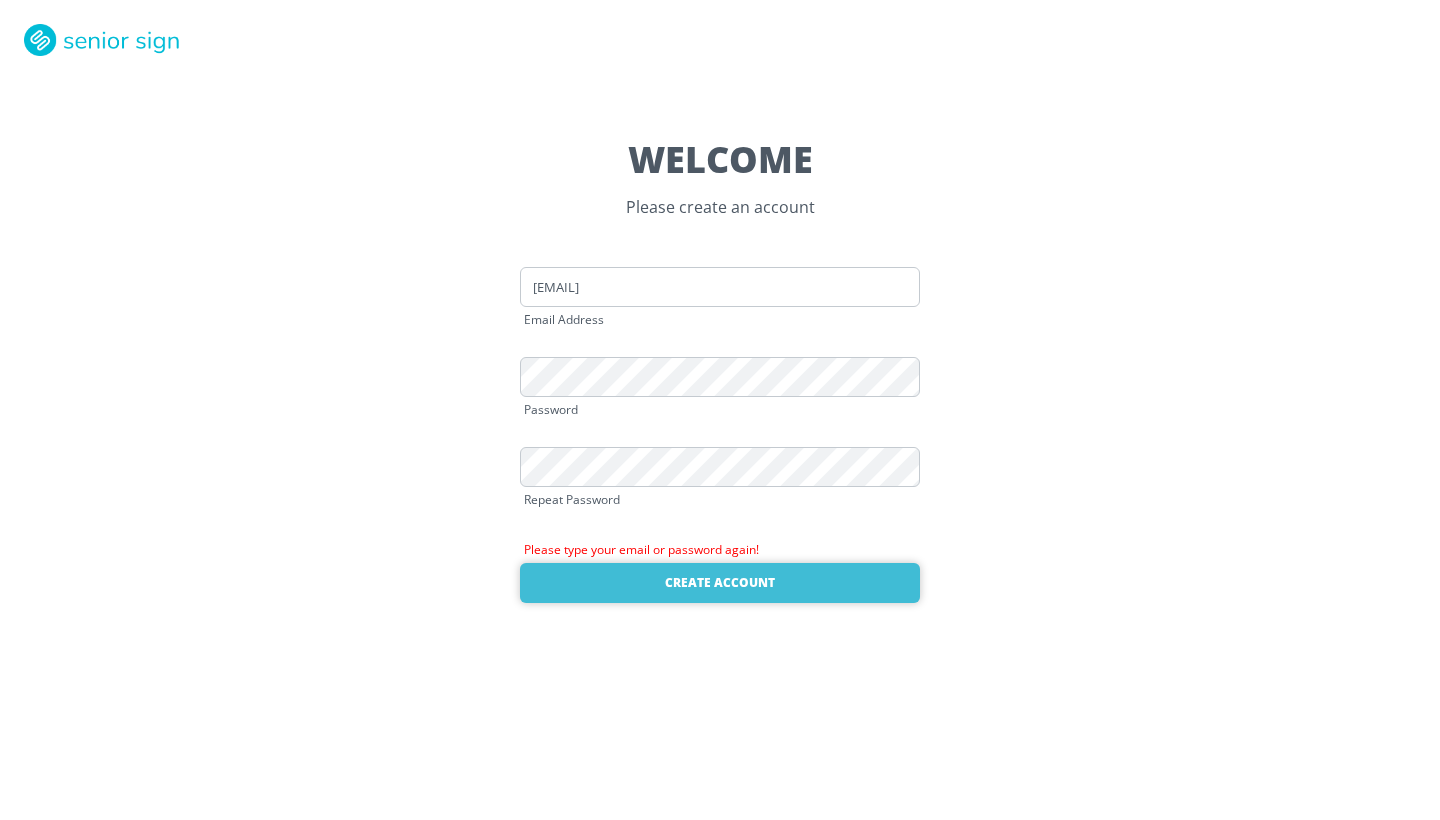 click on "Create Account" at bounding box center (720, 583) 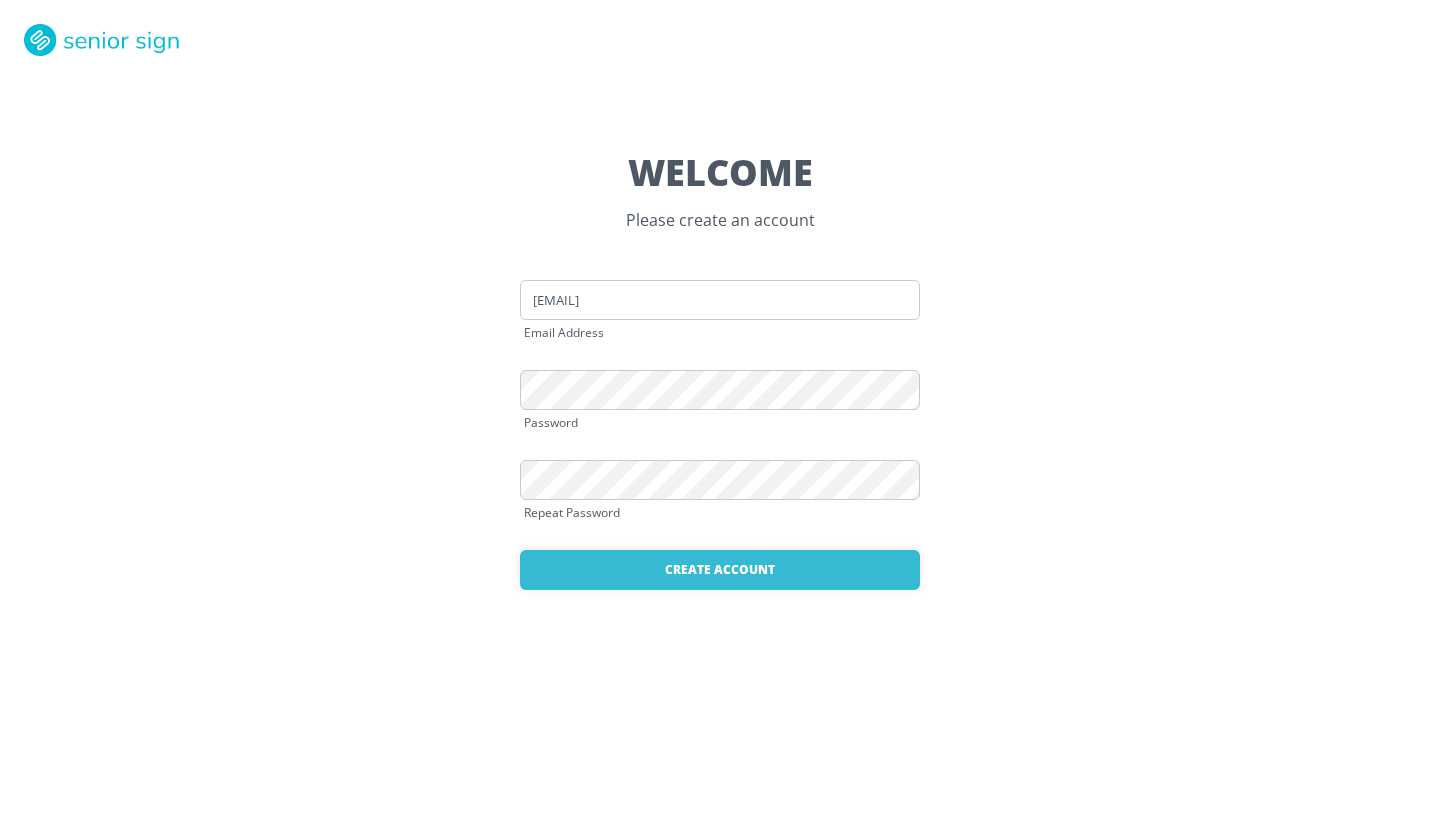 scroll, scrollTop: 0, scrollLeft: 0, axis: both 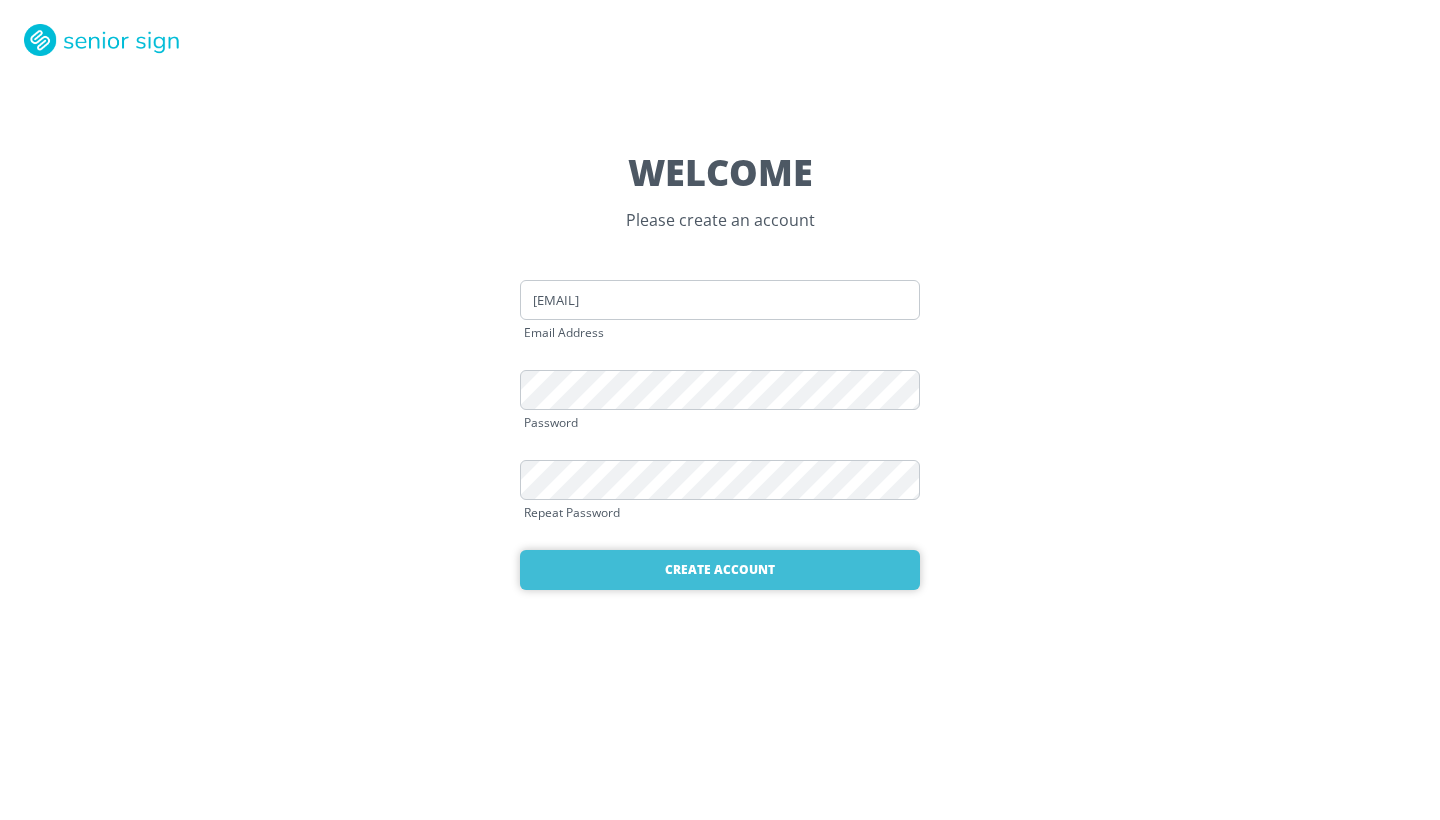 click on "Create Account" at bounding box center [720, 570] 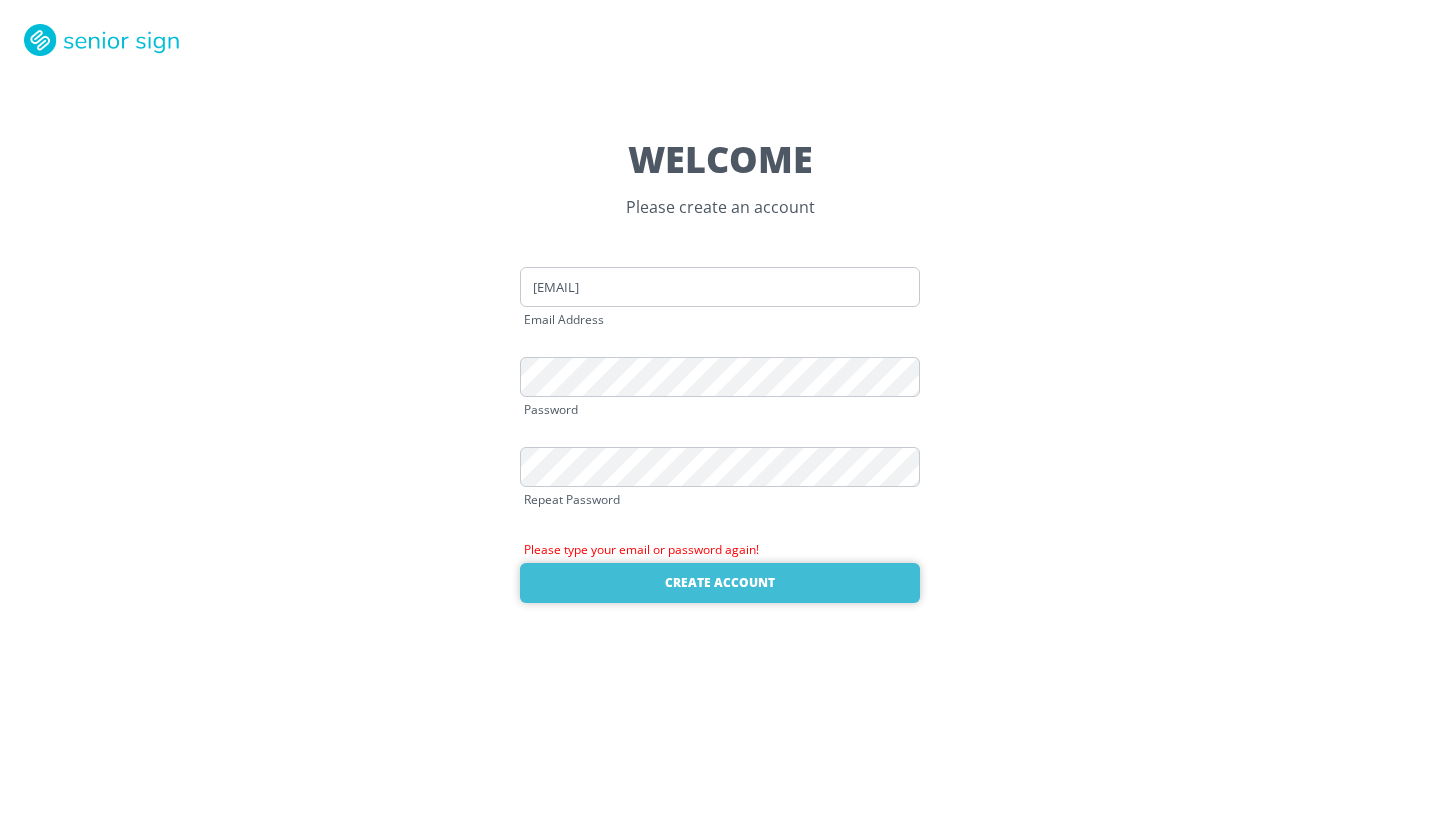 click on "Create Account" at bounding box center (720, 583) 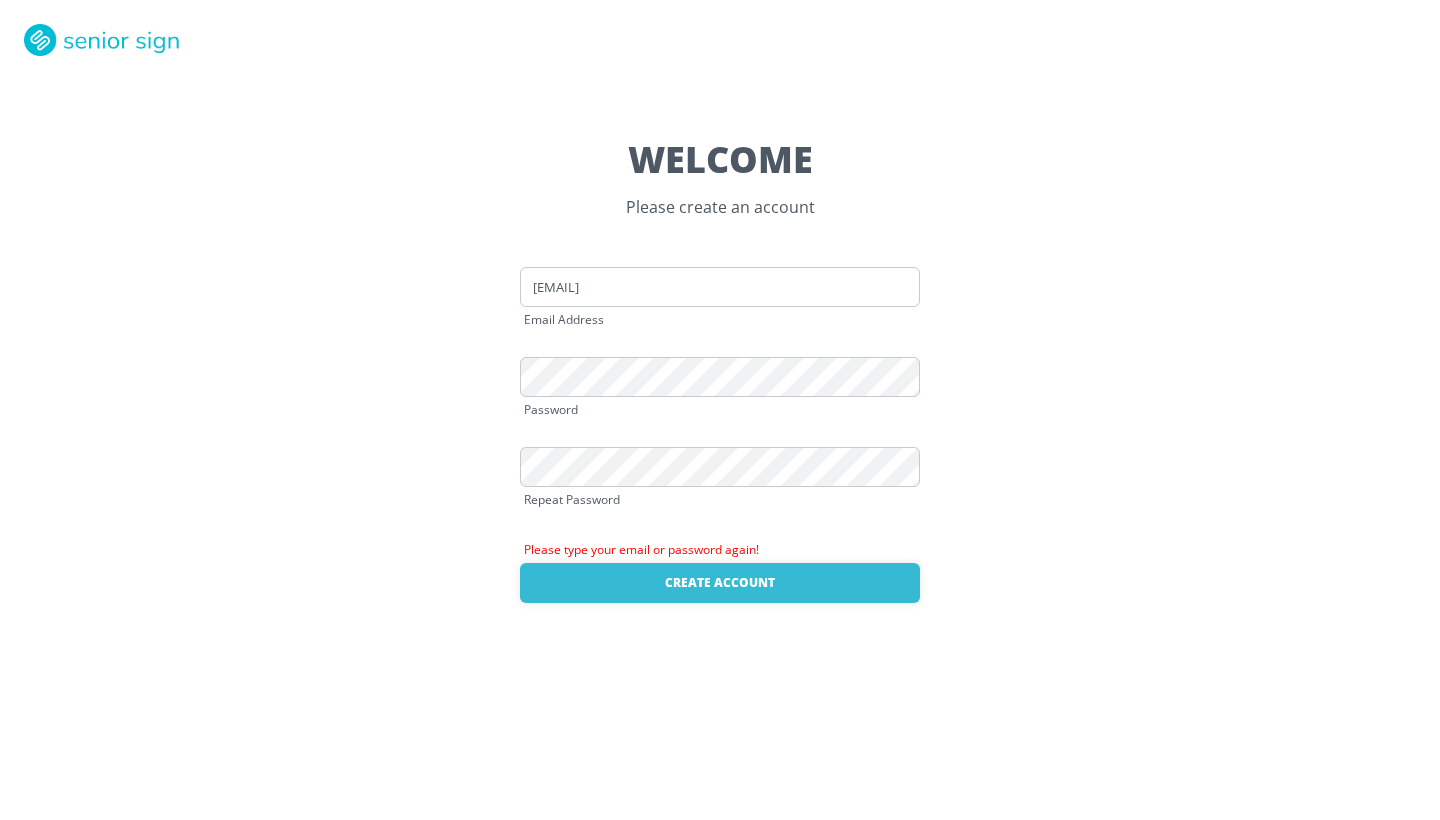 click on "WELCOME Please create an account kim.egan66@gmail.com Email Address Password Repeat Password Please type your email or password again! Create Account Already have an account?  Login here" at bounding box center [720, 410] 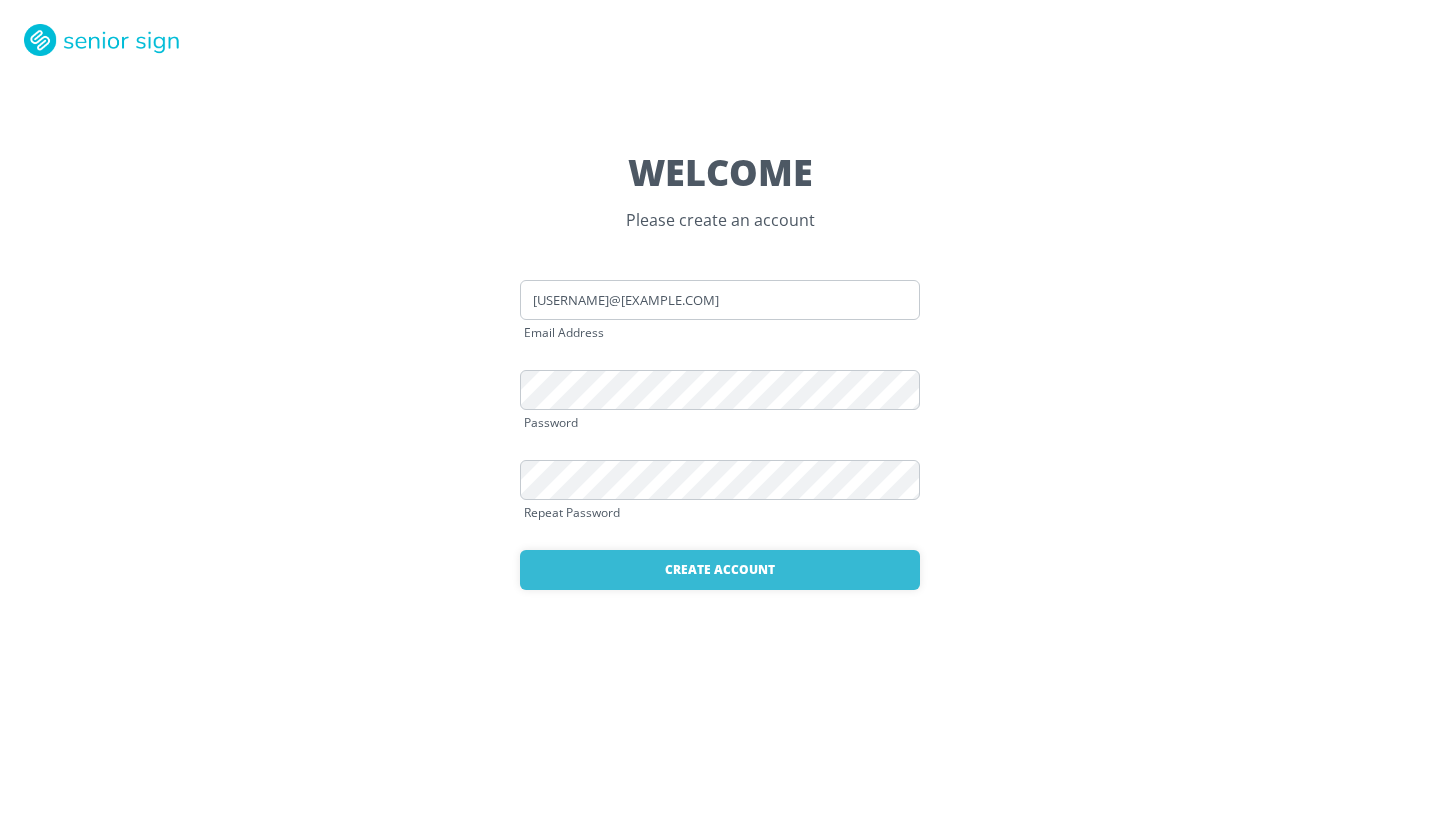 scroll, scrollTop: 0, scrollLeft: 0, axis: both 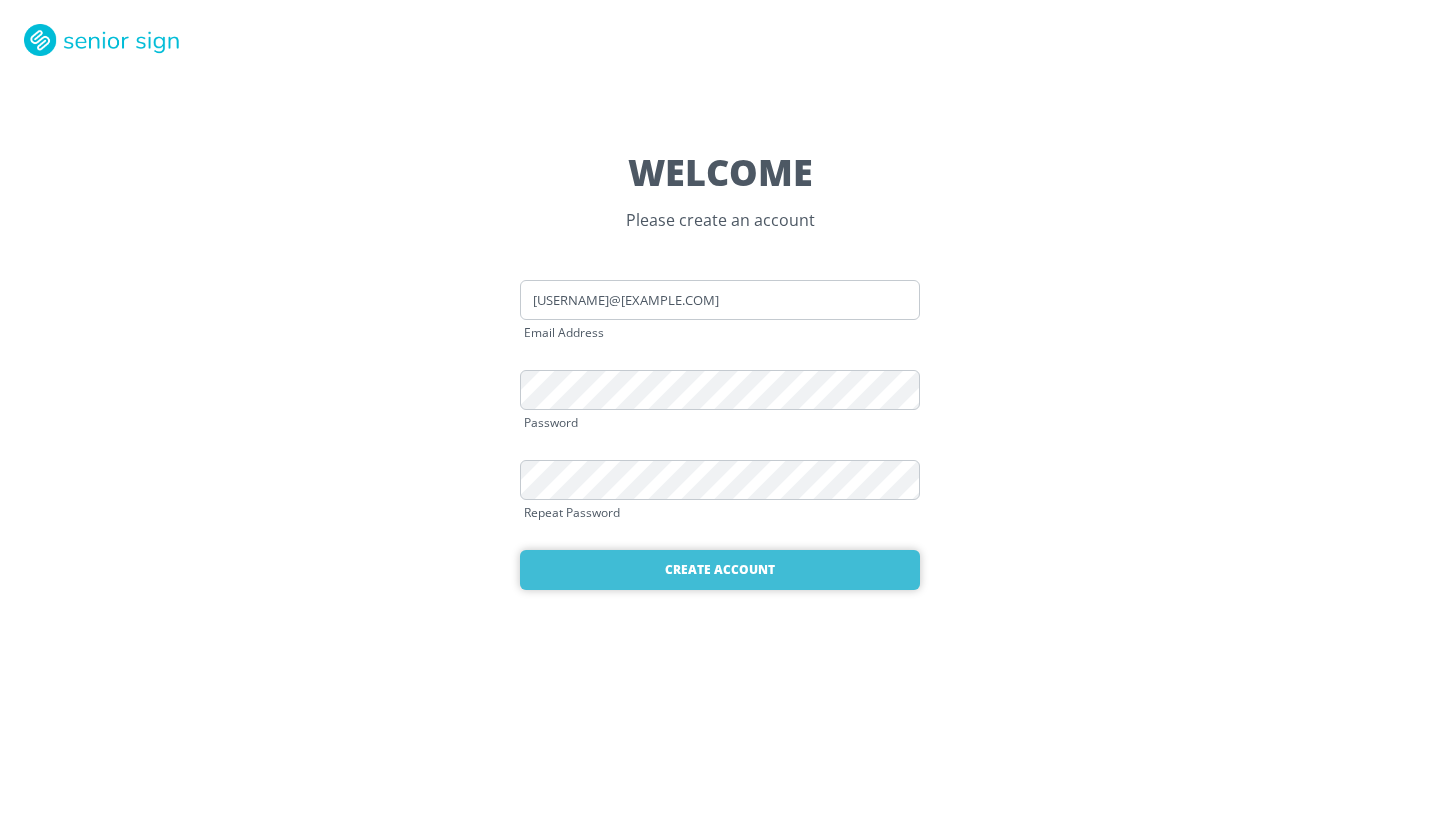 click on "Create Account" at bounding box center (720, 570) 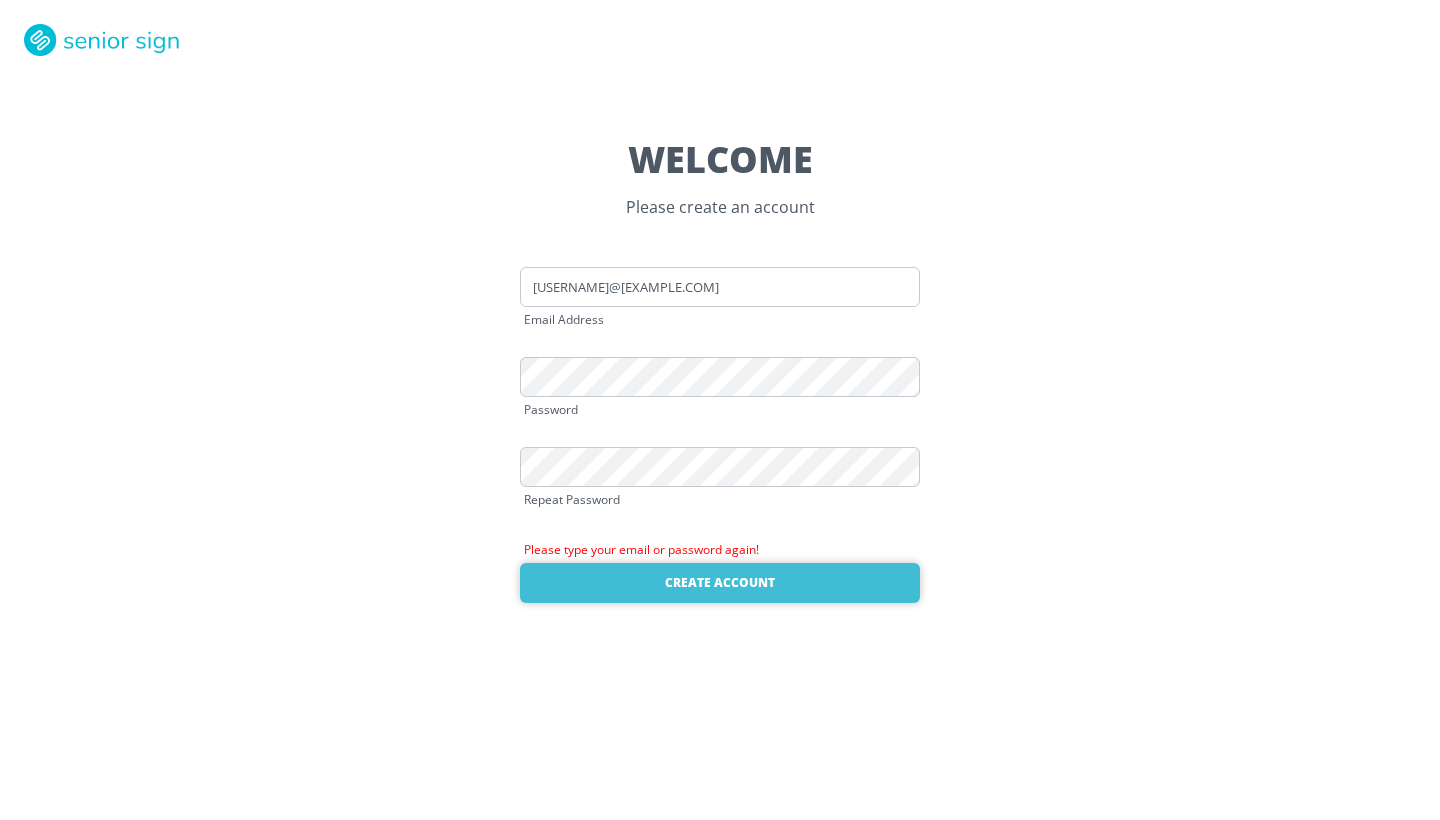 click on "Create Account" at bounding box center [720, 583] 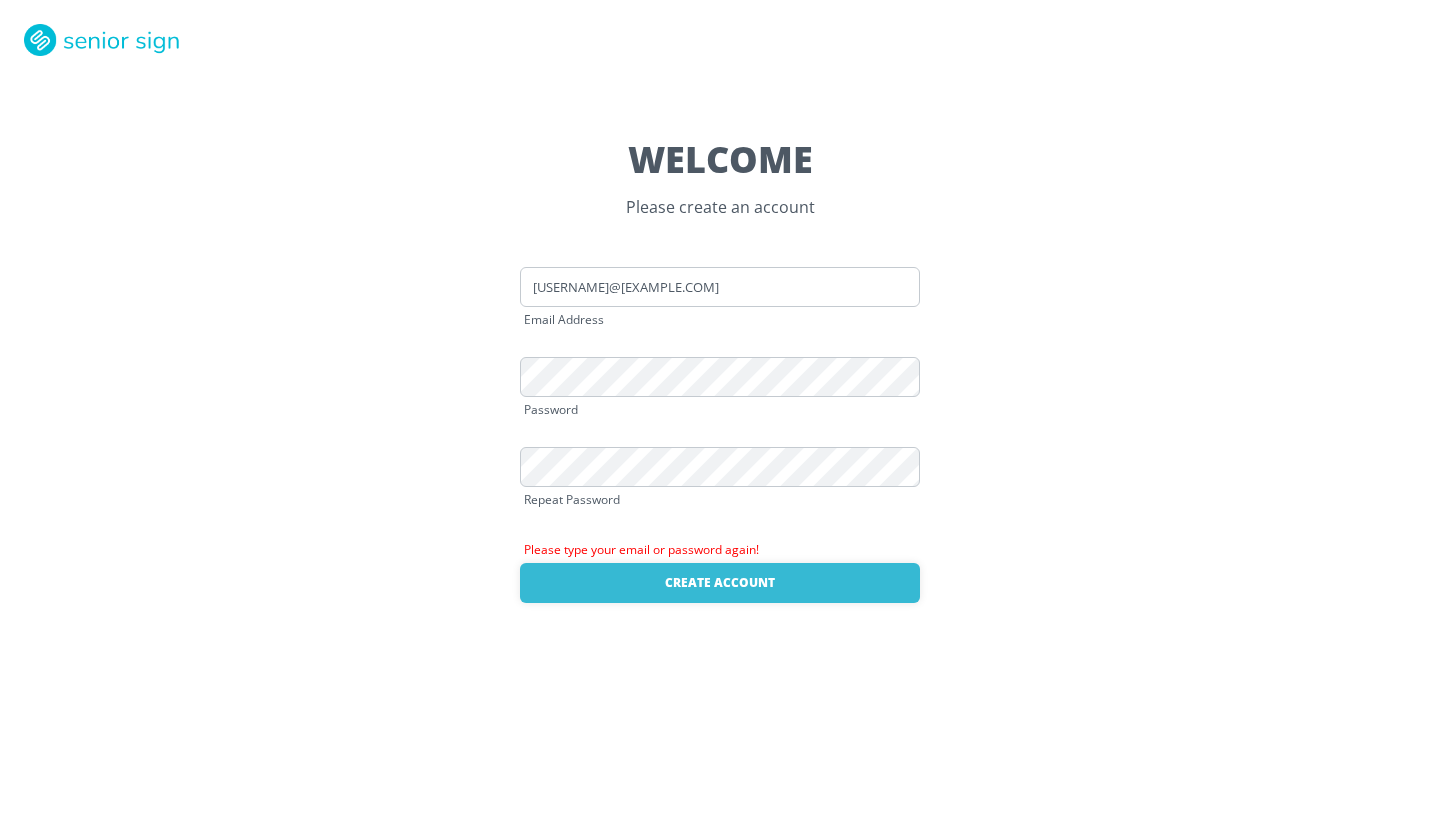 click on "Please type your email or password again!" at bounding box center [720, 550] 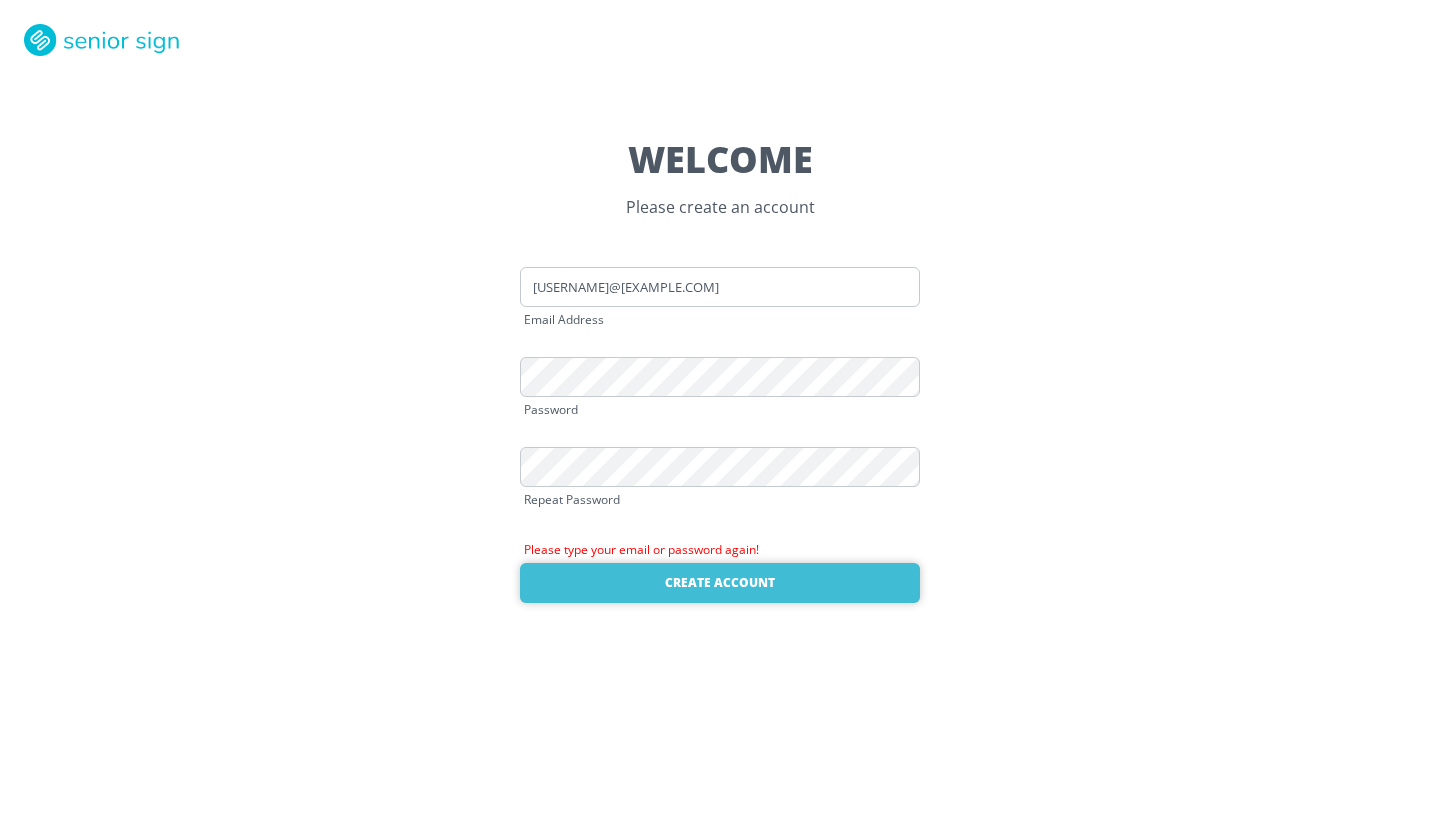 click on "Create Account" at bounding box center (720, 583) 